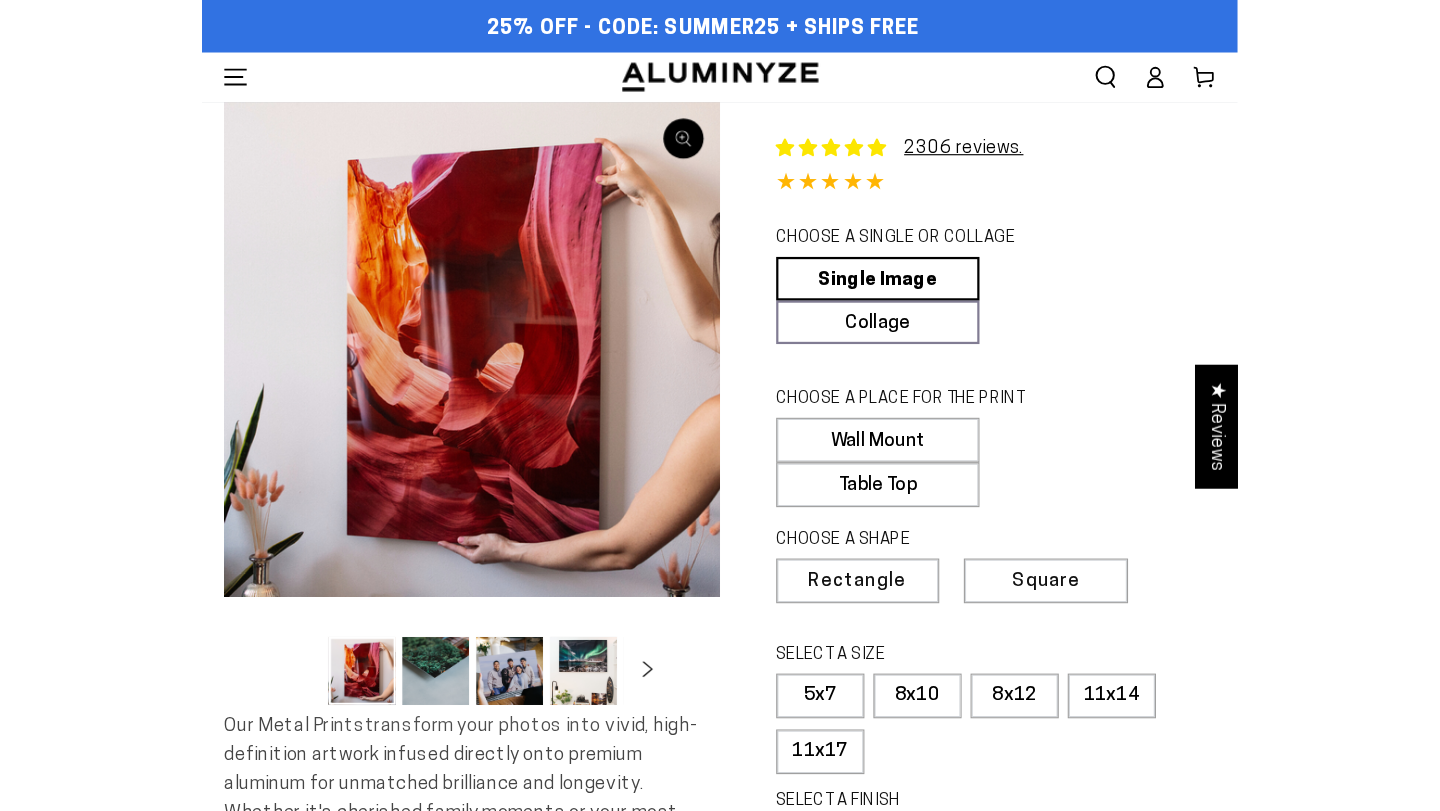 scroll, scrollTop: 0, scrollLeft: 0, axis: both 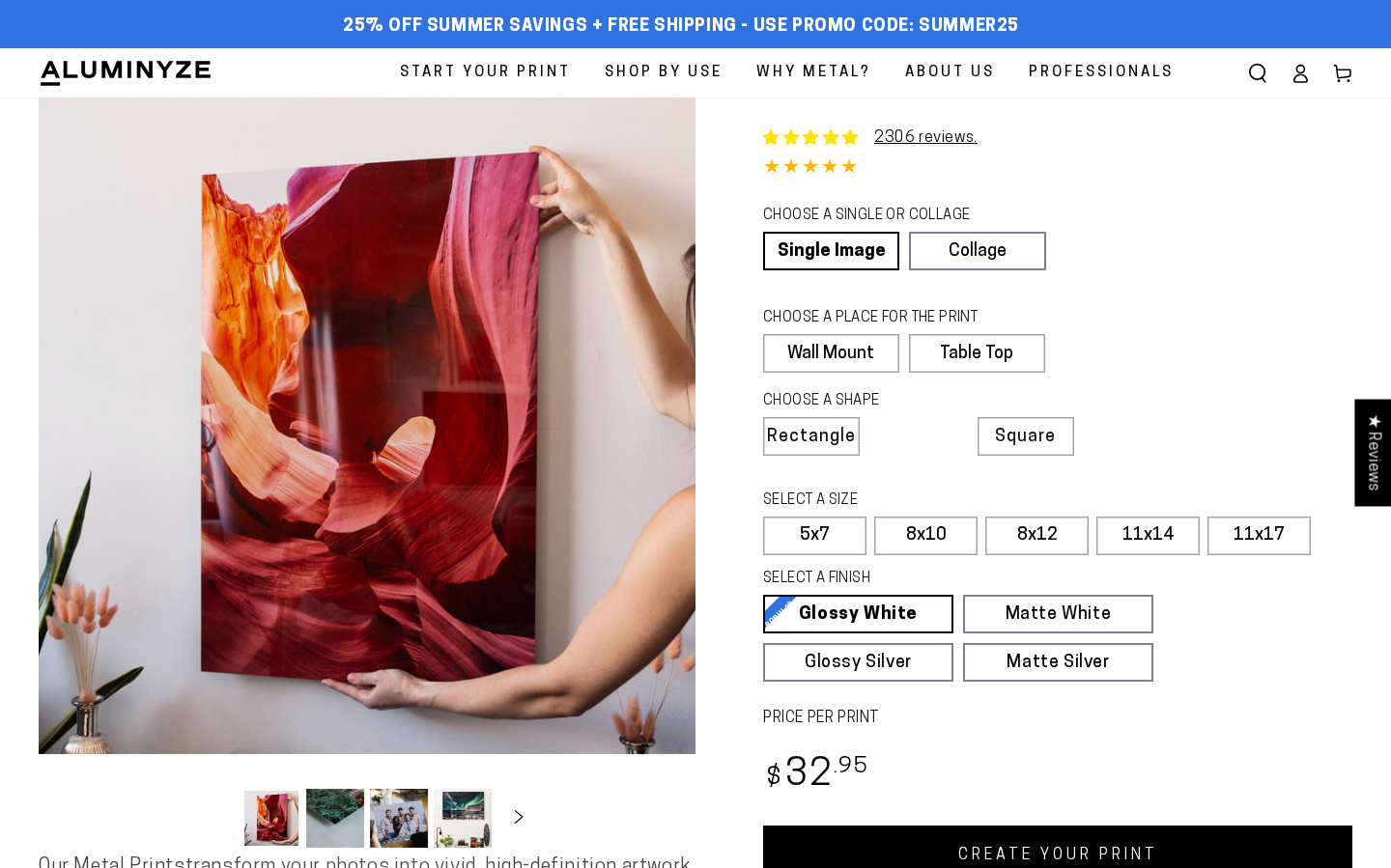 select on "**********" 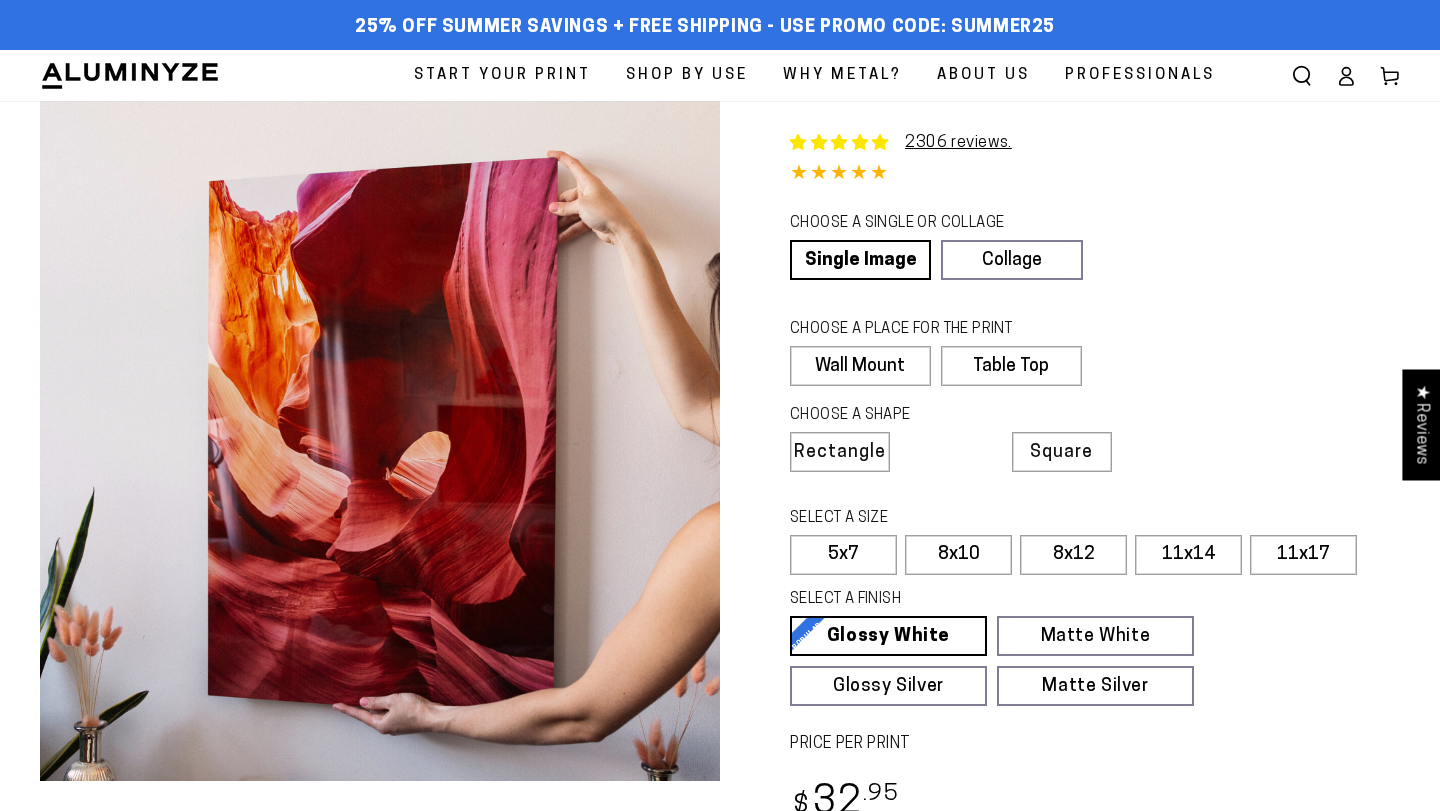 scroll, scrollTop: 0, scrollLeft: 0, axis: both 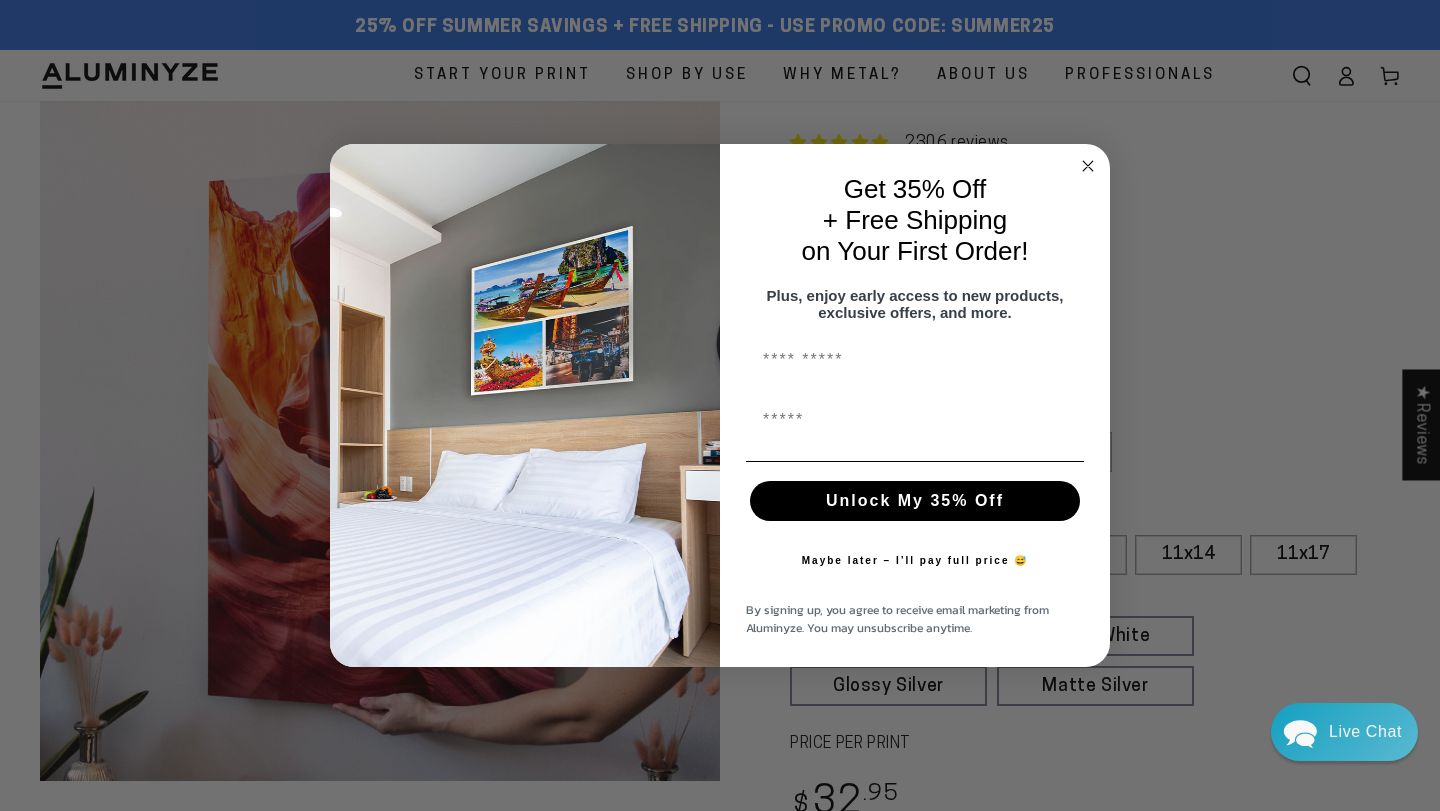 click 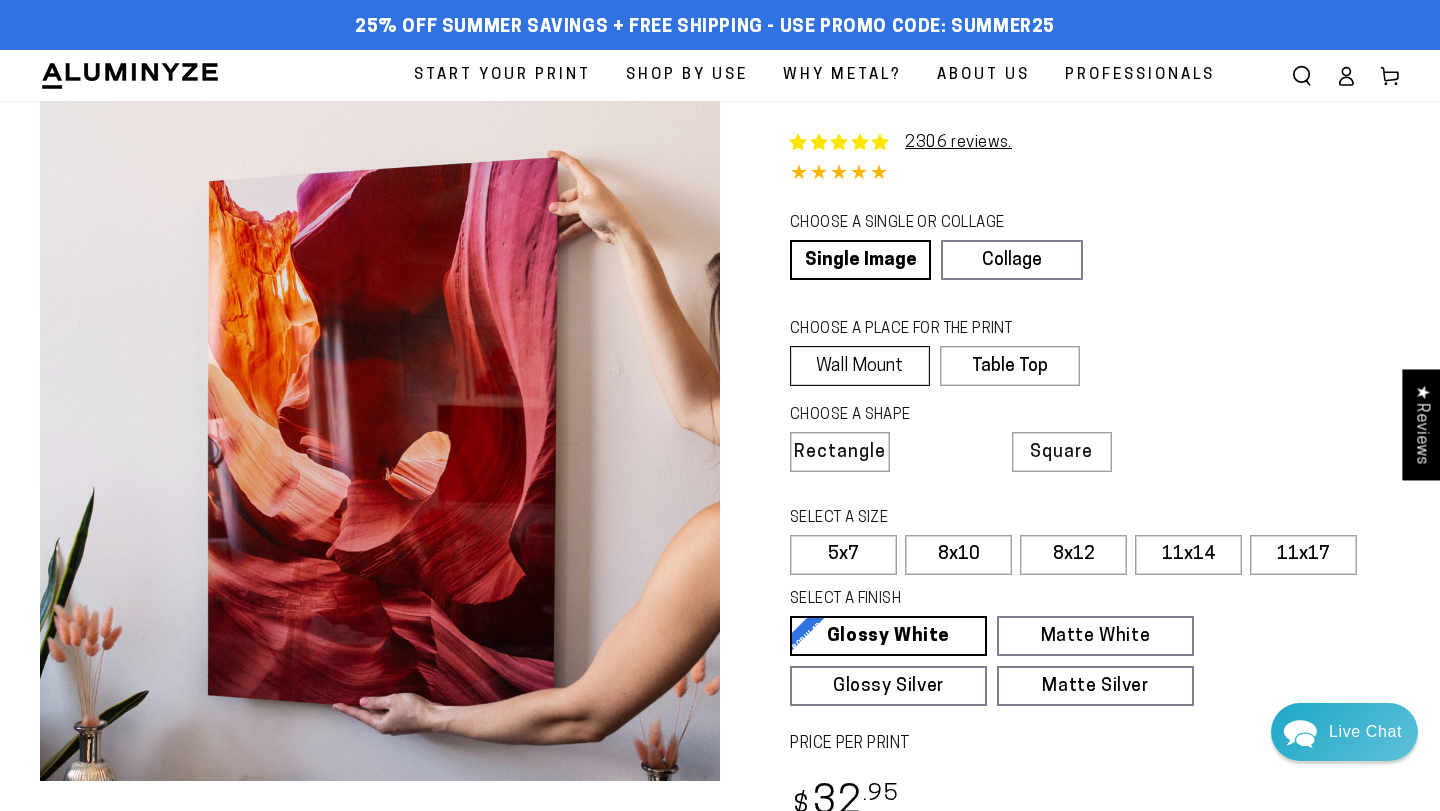 click on "Wall Mount" at bounding box center [860, 366] 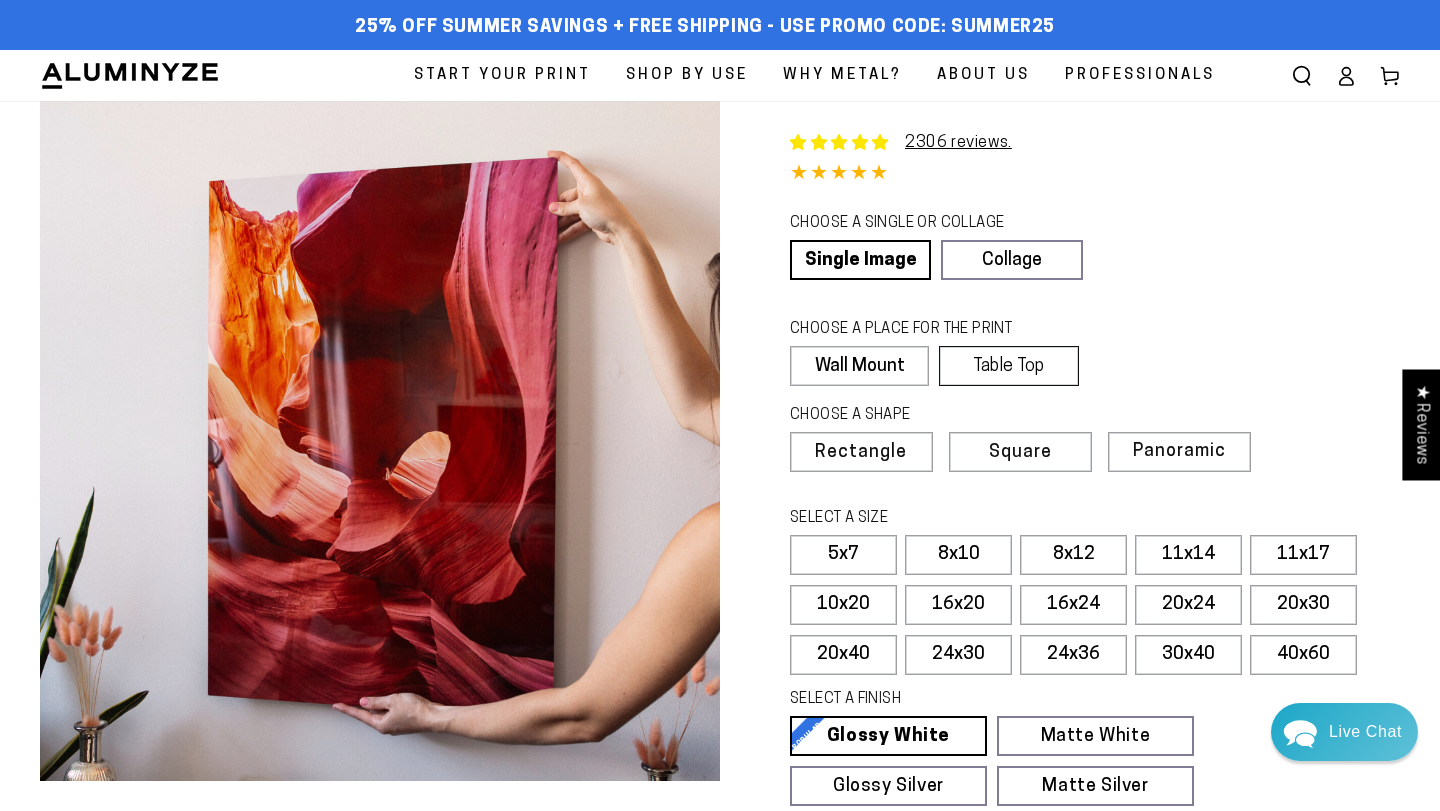 click on "Table Top" at bounding box center (1008, 366) 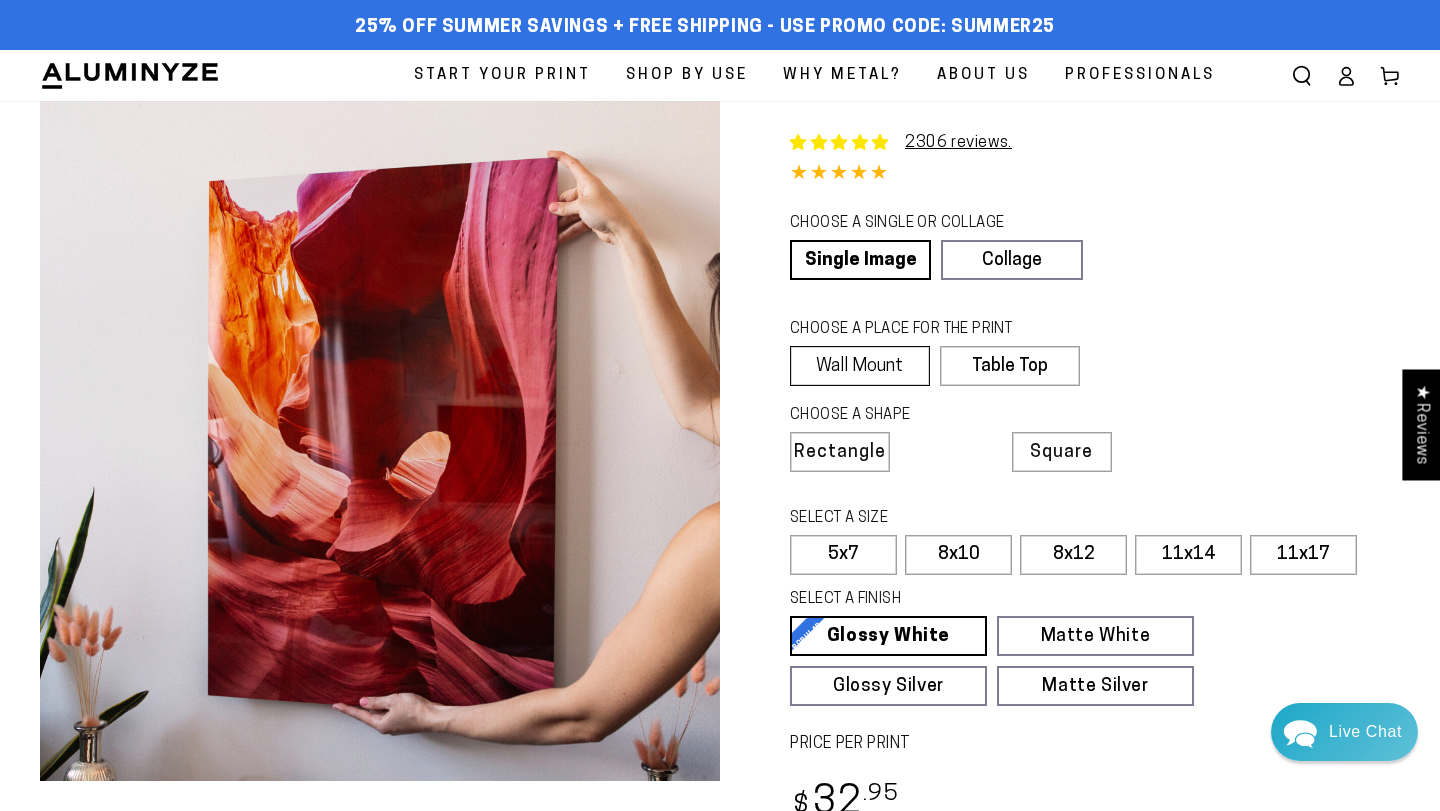 click on "Wall Mount" at bounding box center (860, 366) 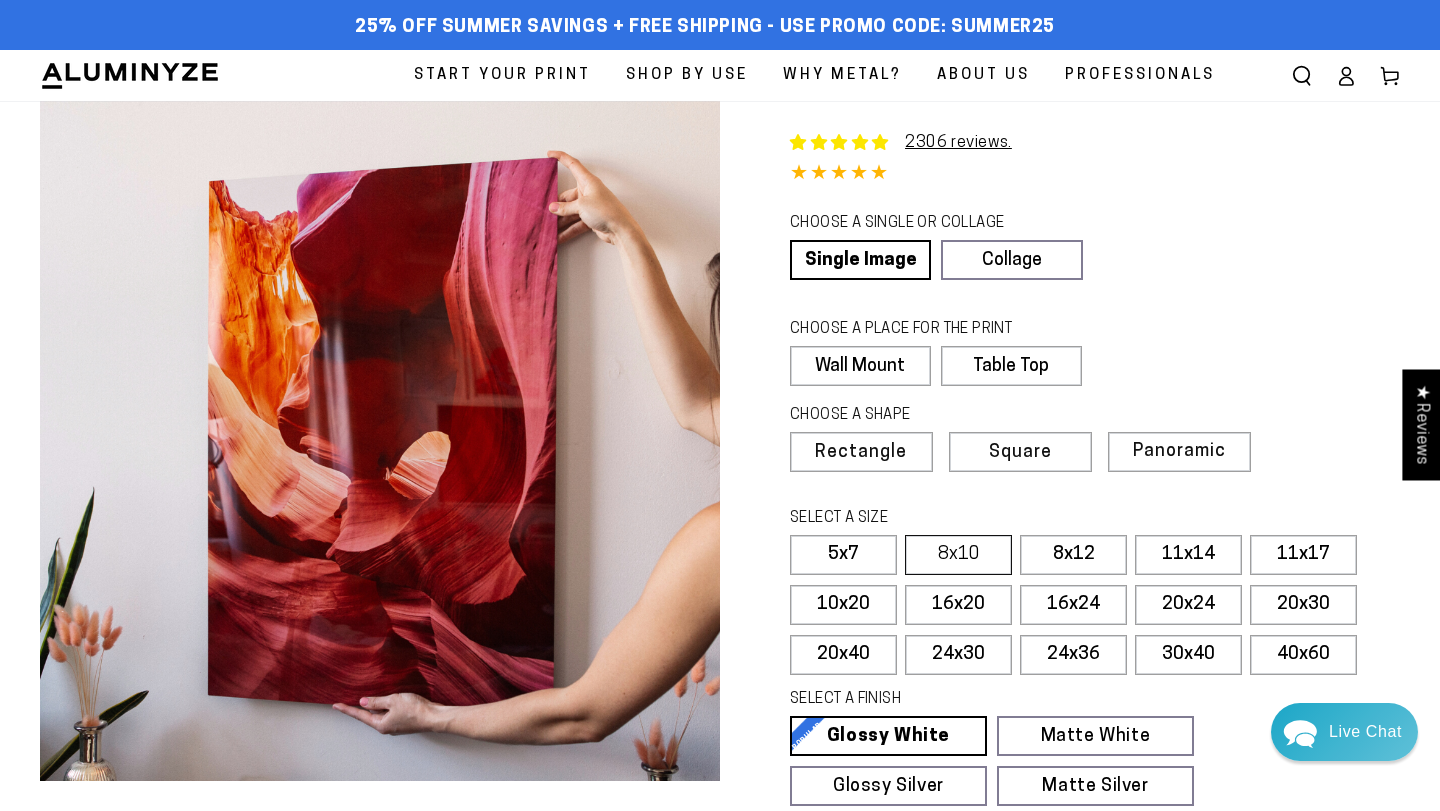 click on "8x10" at bounding box center [958, 555] 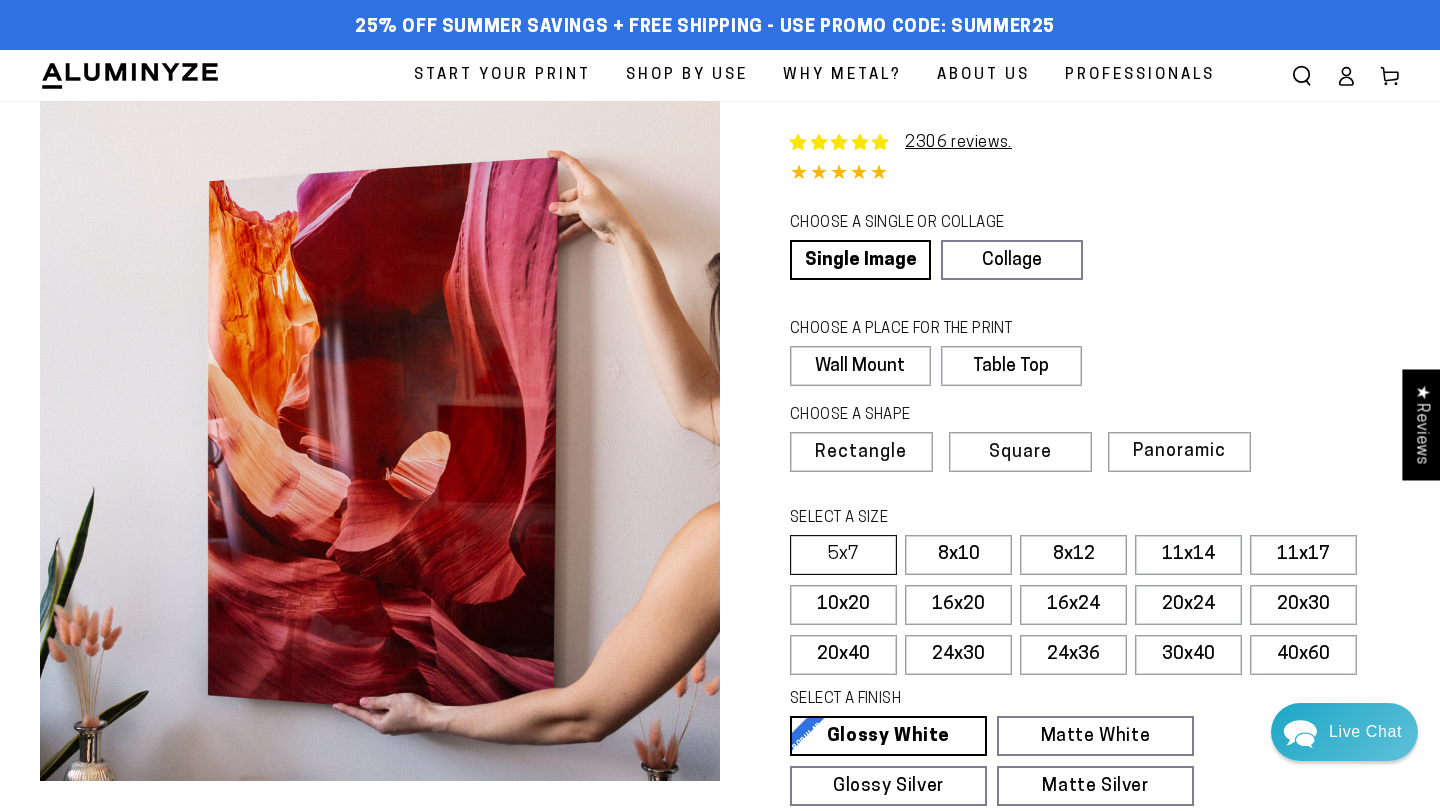 click on "5x7" at bounding box center [843, 555] 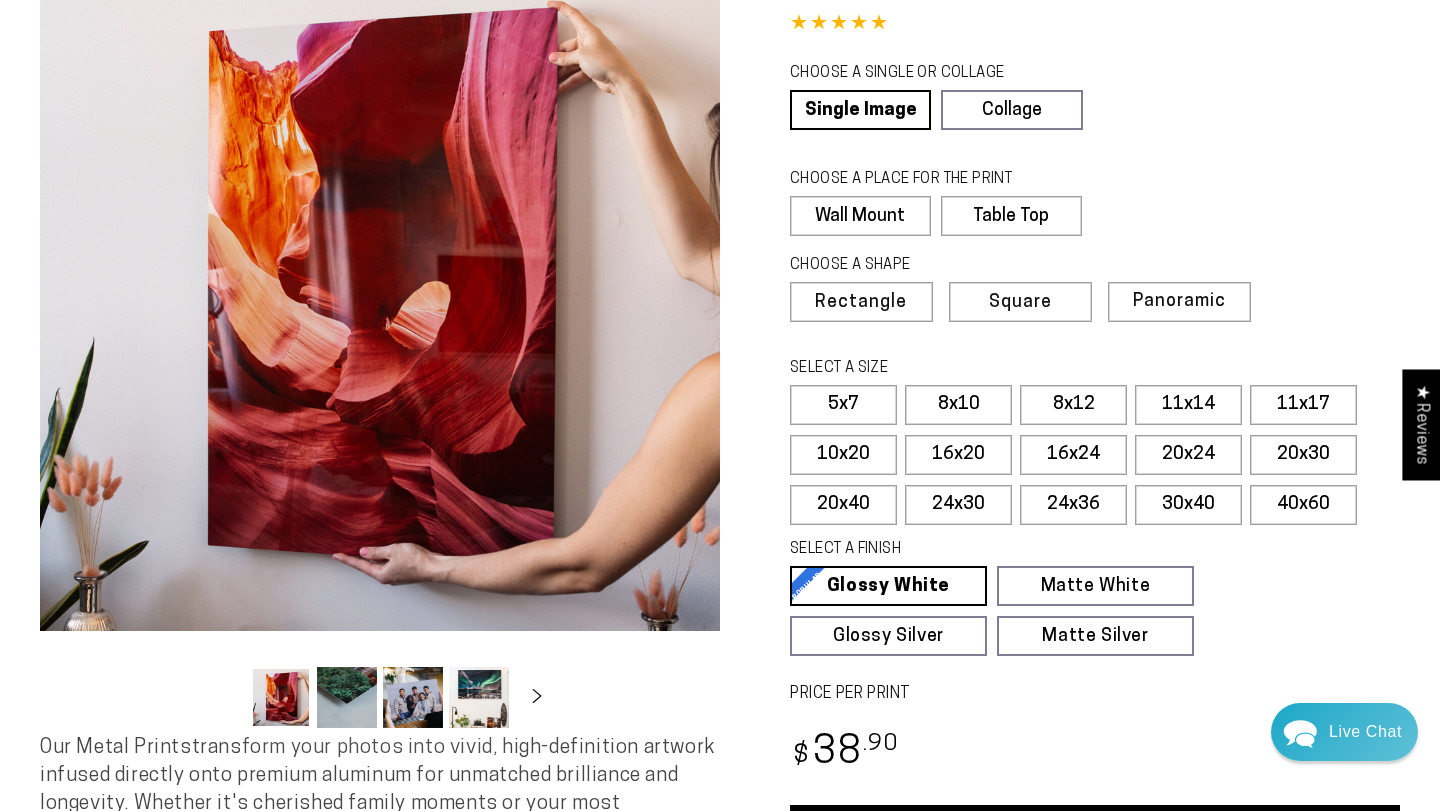 scroll, scrollTop: 151, scrollLeft: 0, axis: vertical 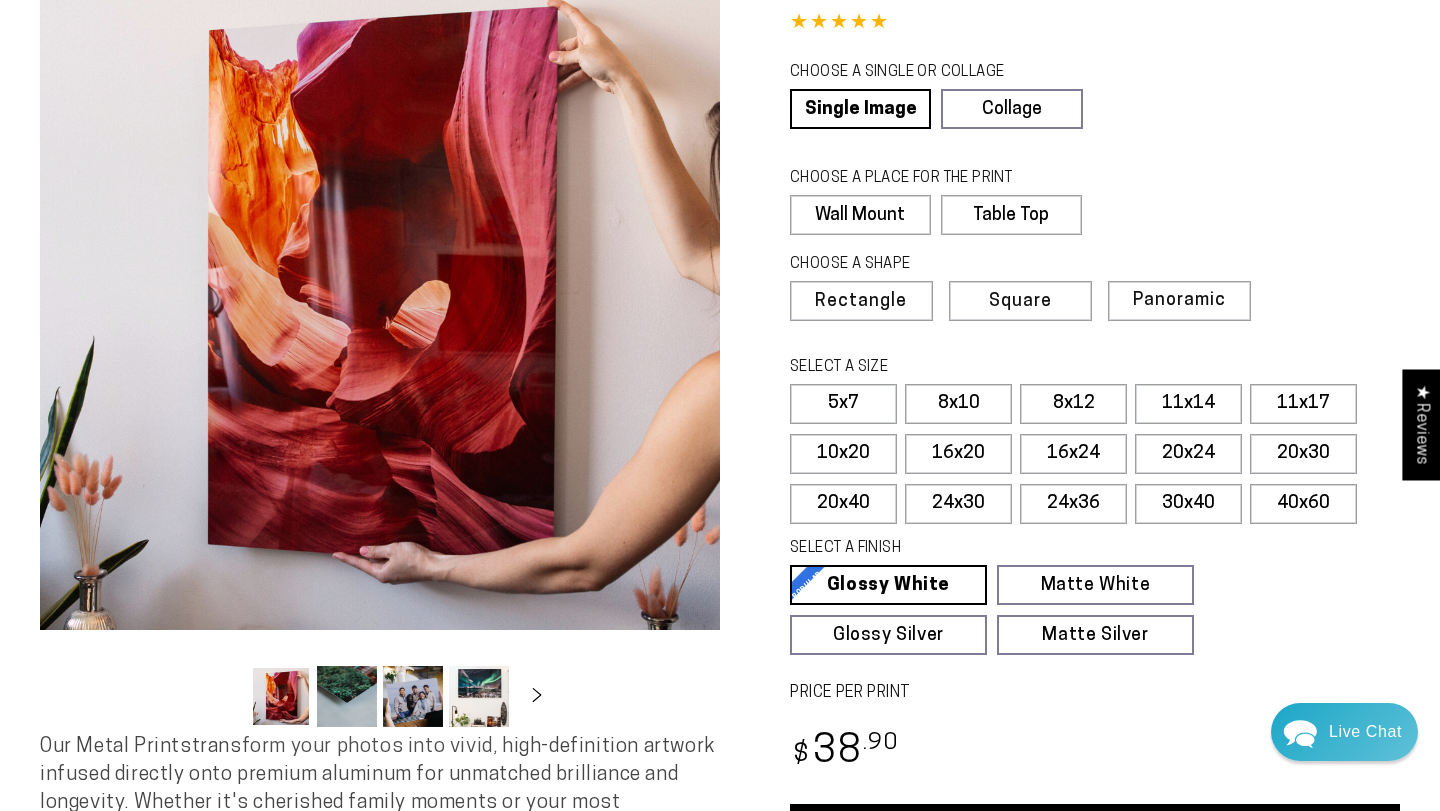 click at bounding box center (479, 696) 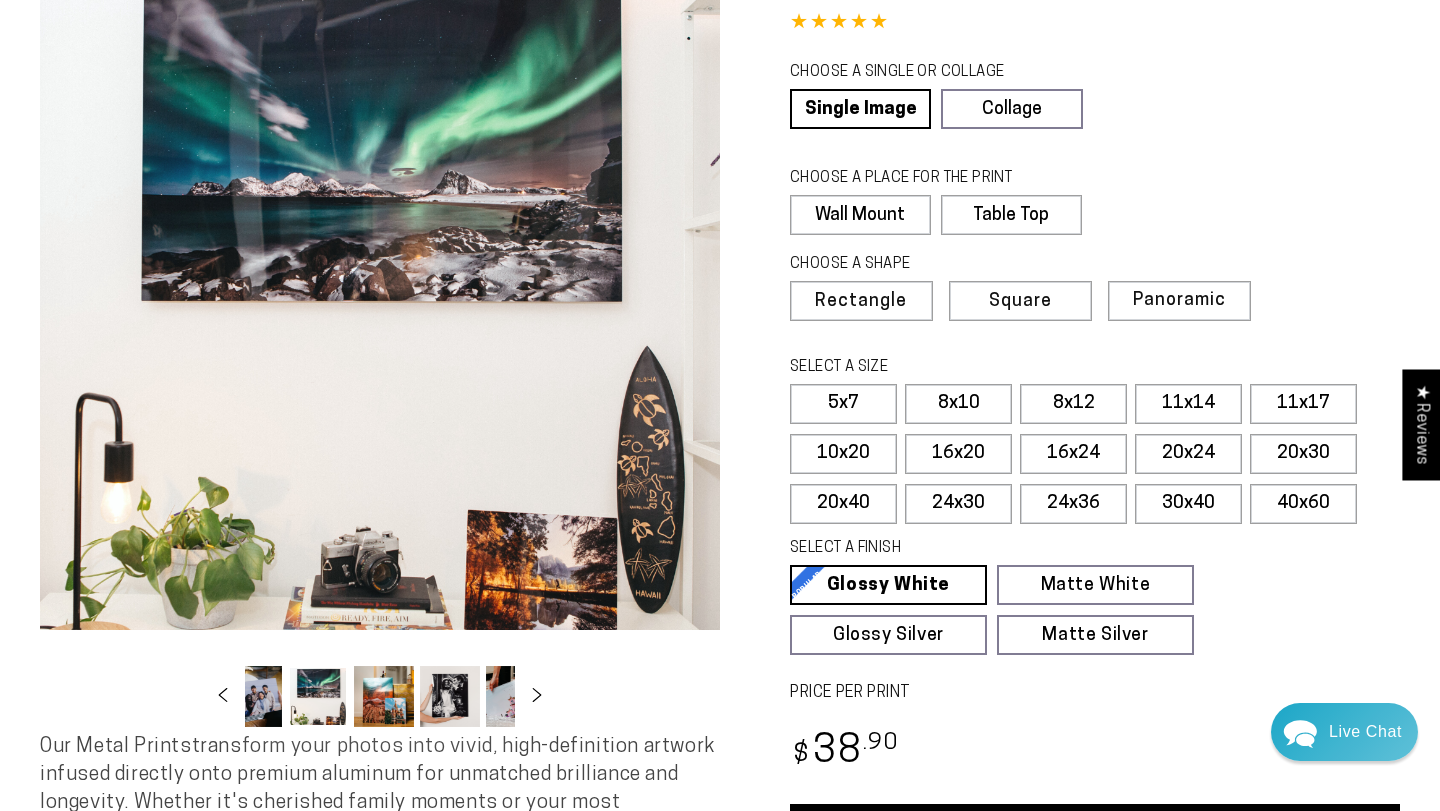 scroll, scrollTop: 0, scrollLeft: 194, axis: horizontal 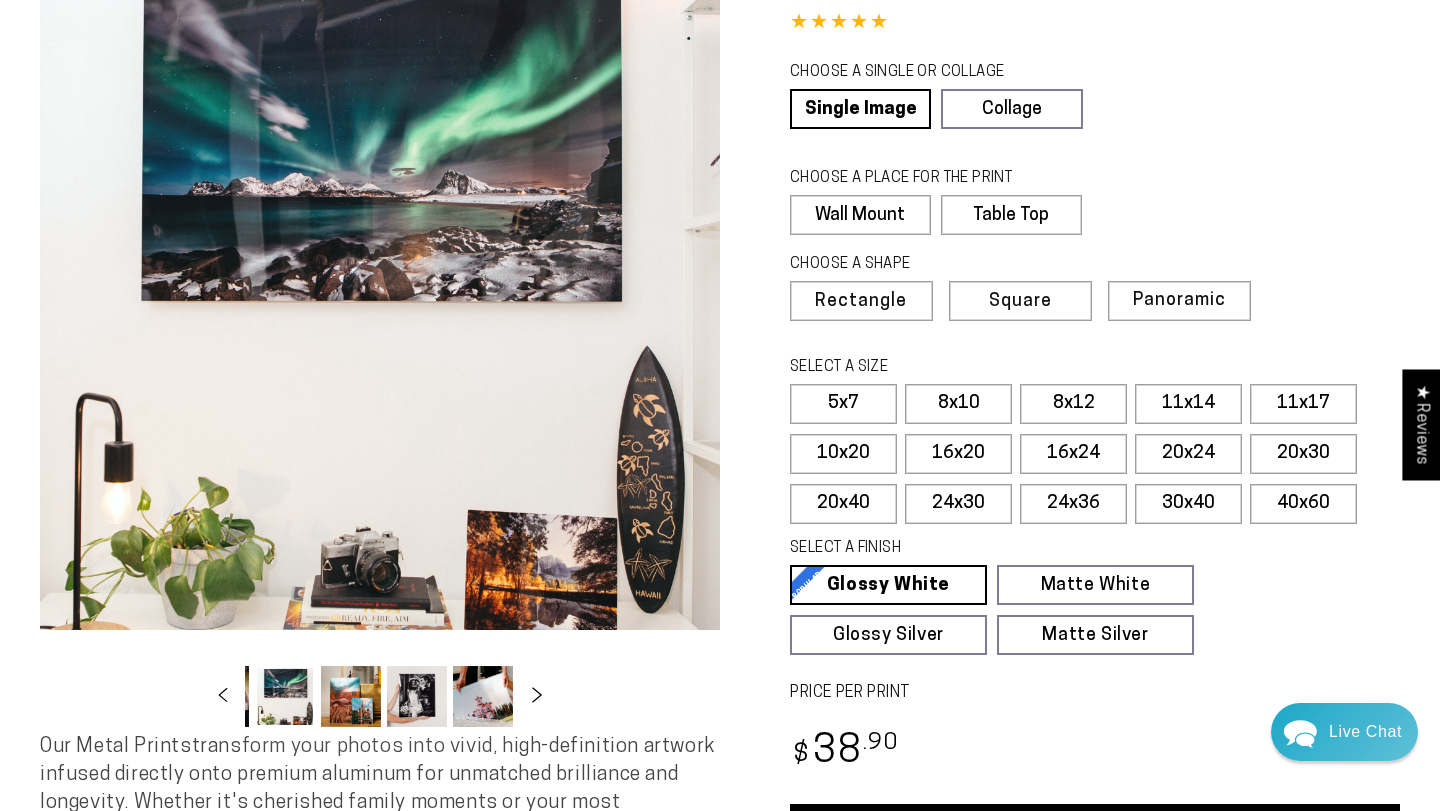 click 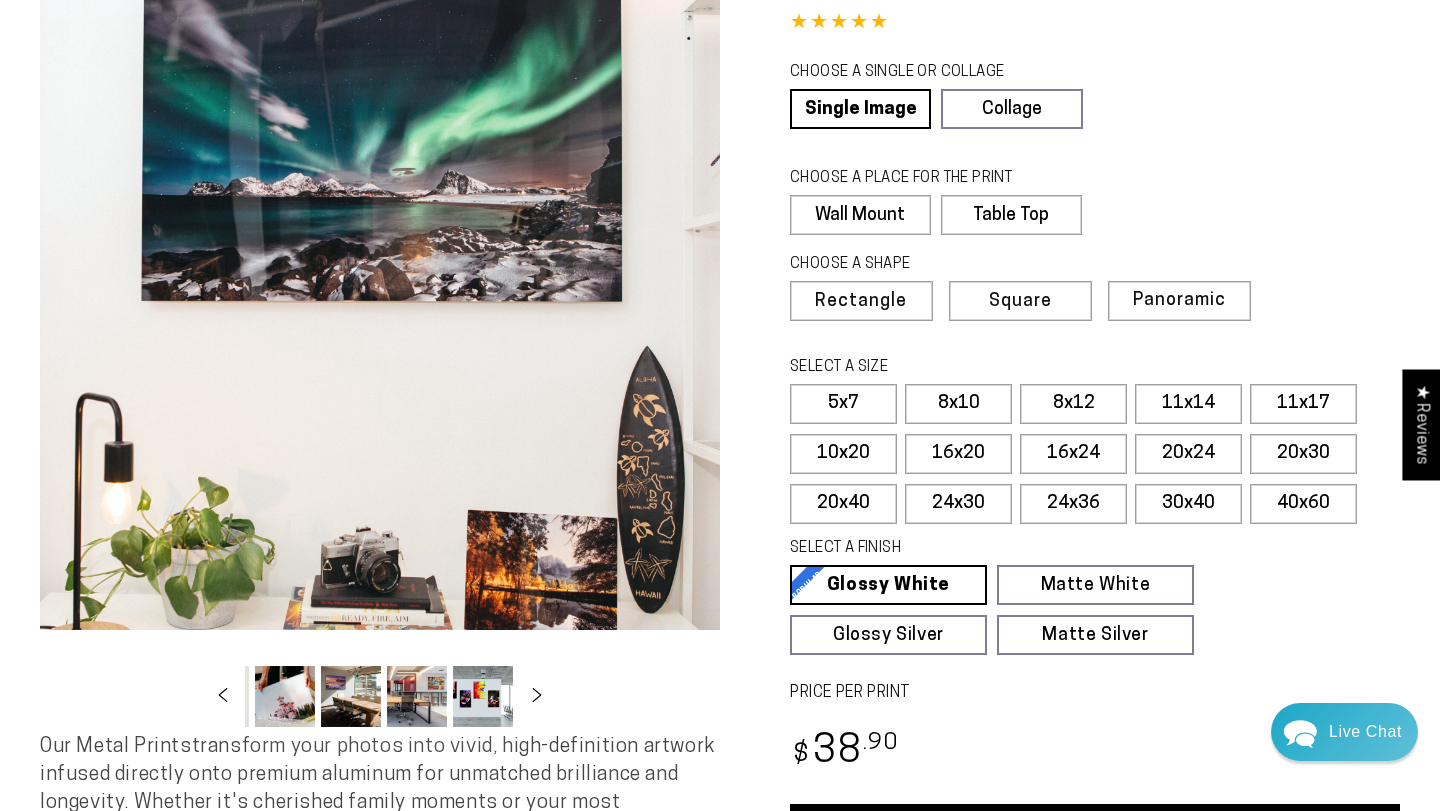 click at bounding box center [483, 696] 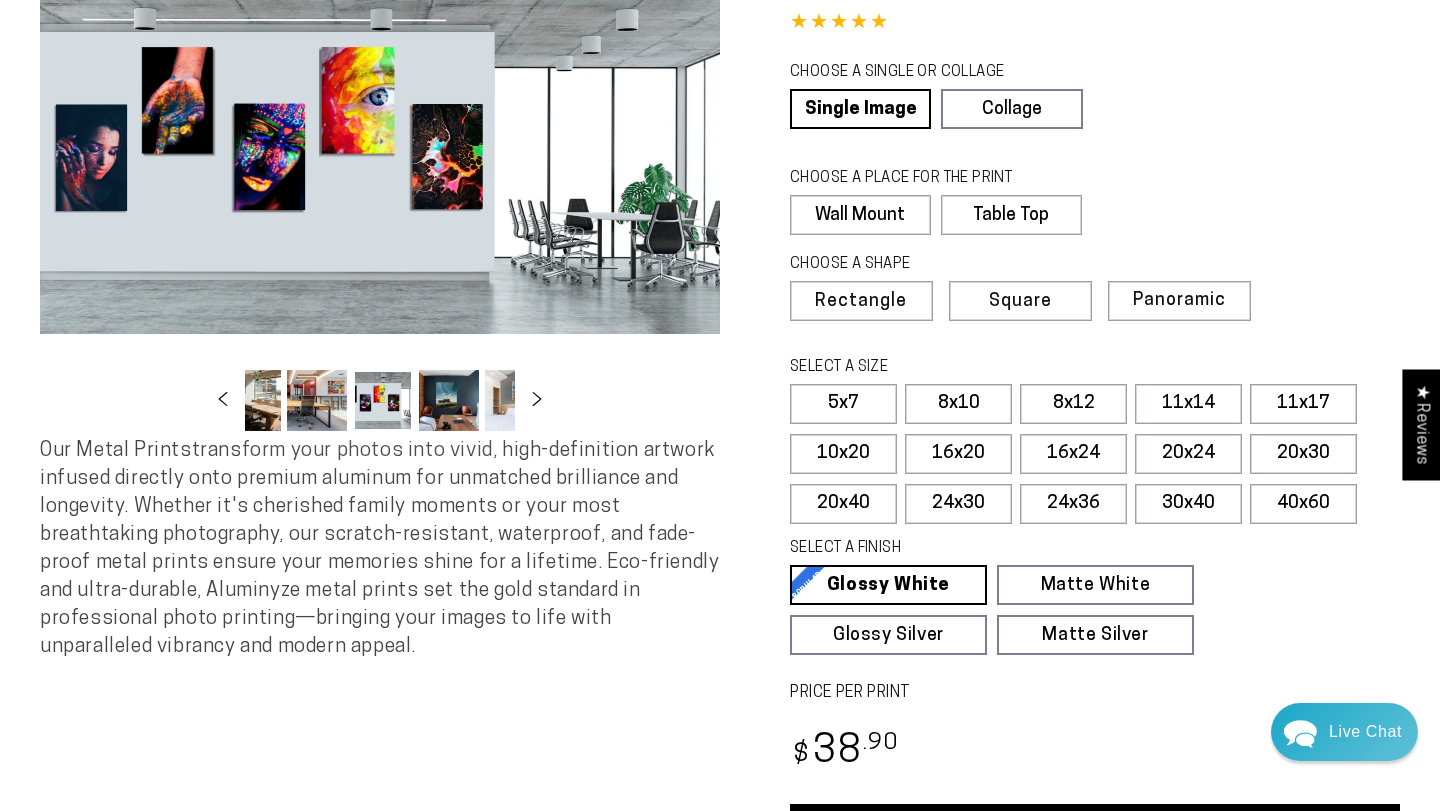 scroll, scrollTop: 0, scrollLeft: 590, axis: horizontal 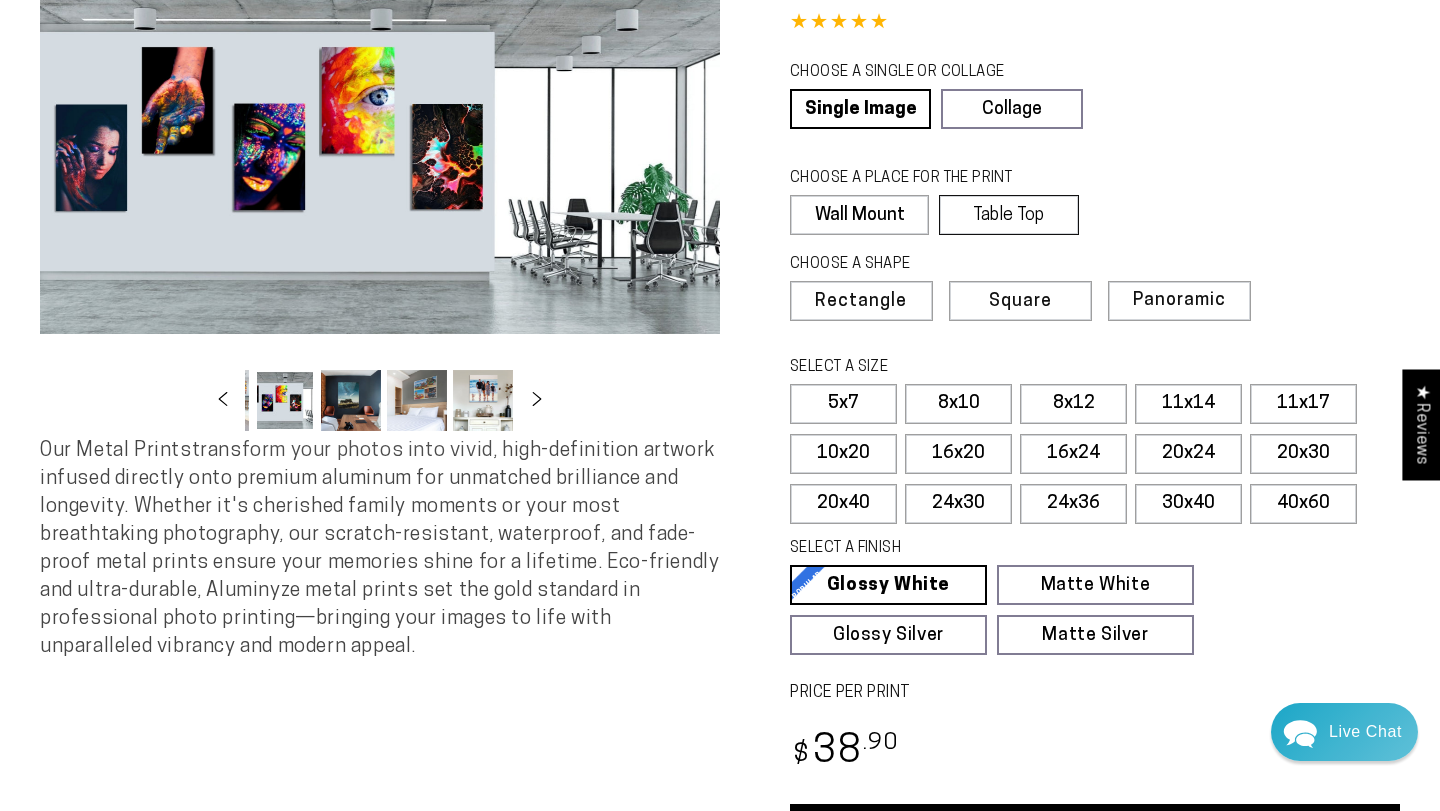 click on "Table Top" at bounding box center [1008, 215] 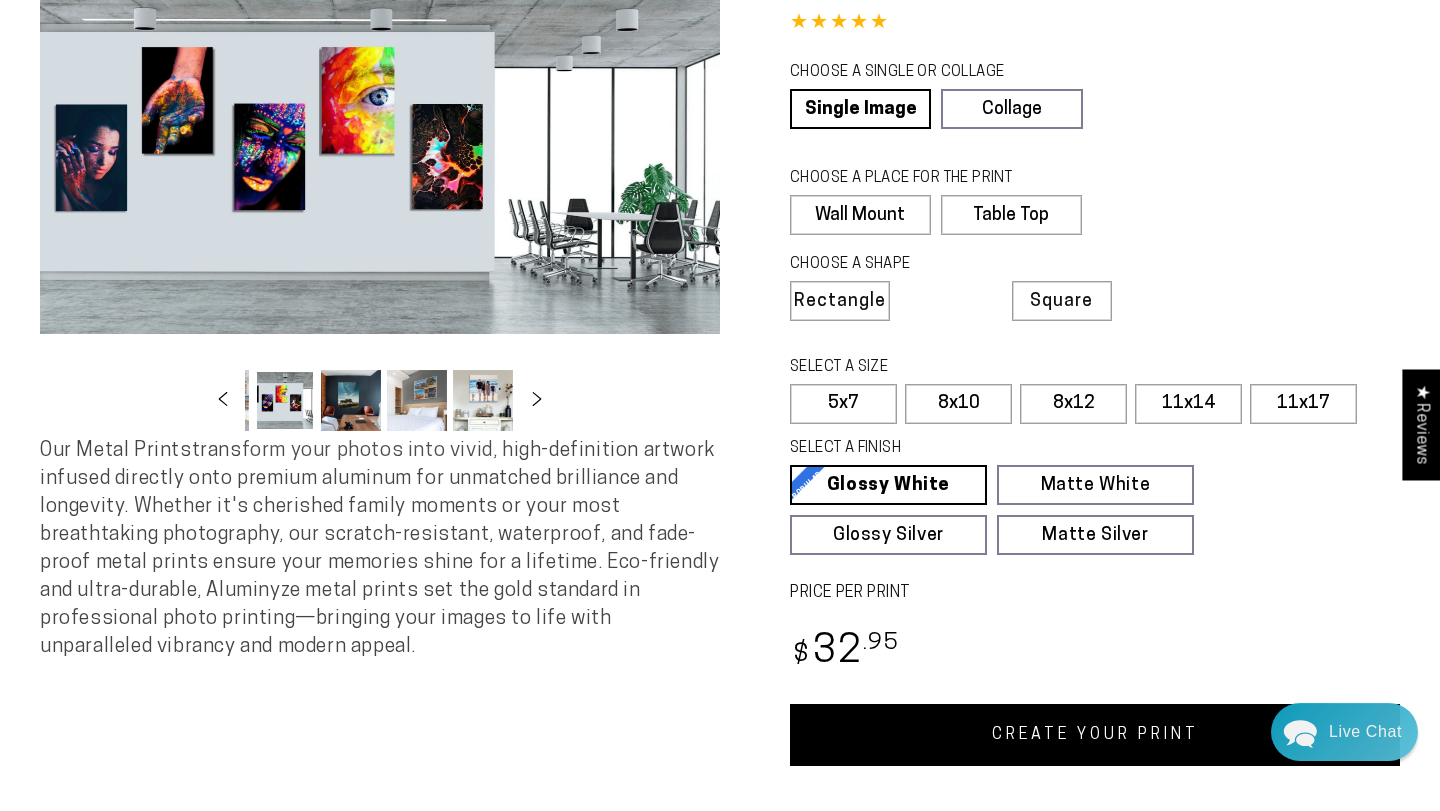 click at bounding box center [483, 400] 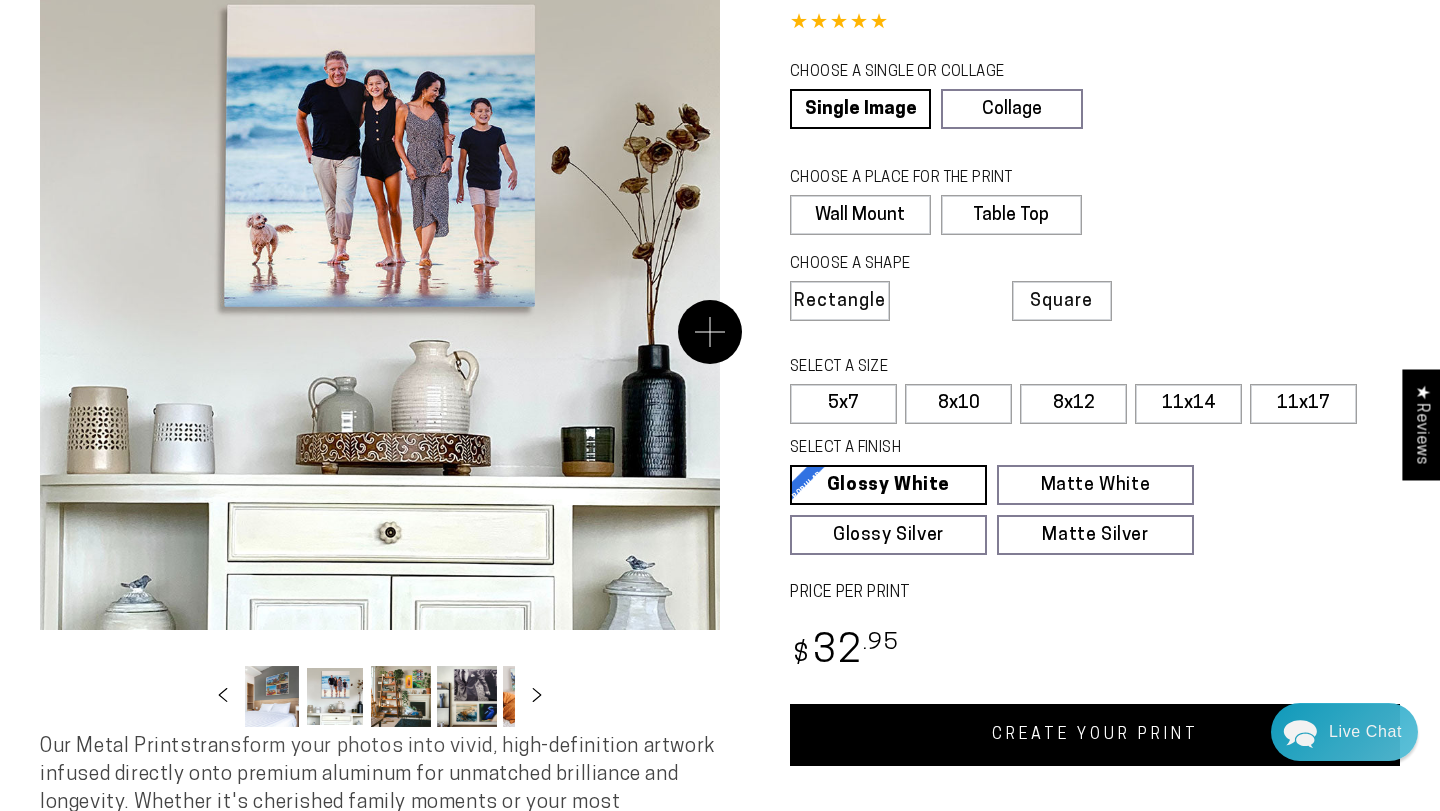 scroll, scrollTop: 0, scrollLeft: 788, axis: horizontal 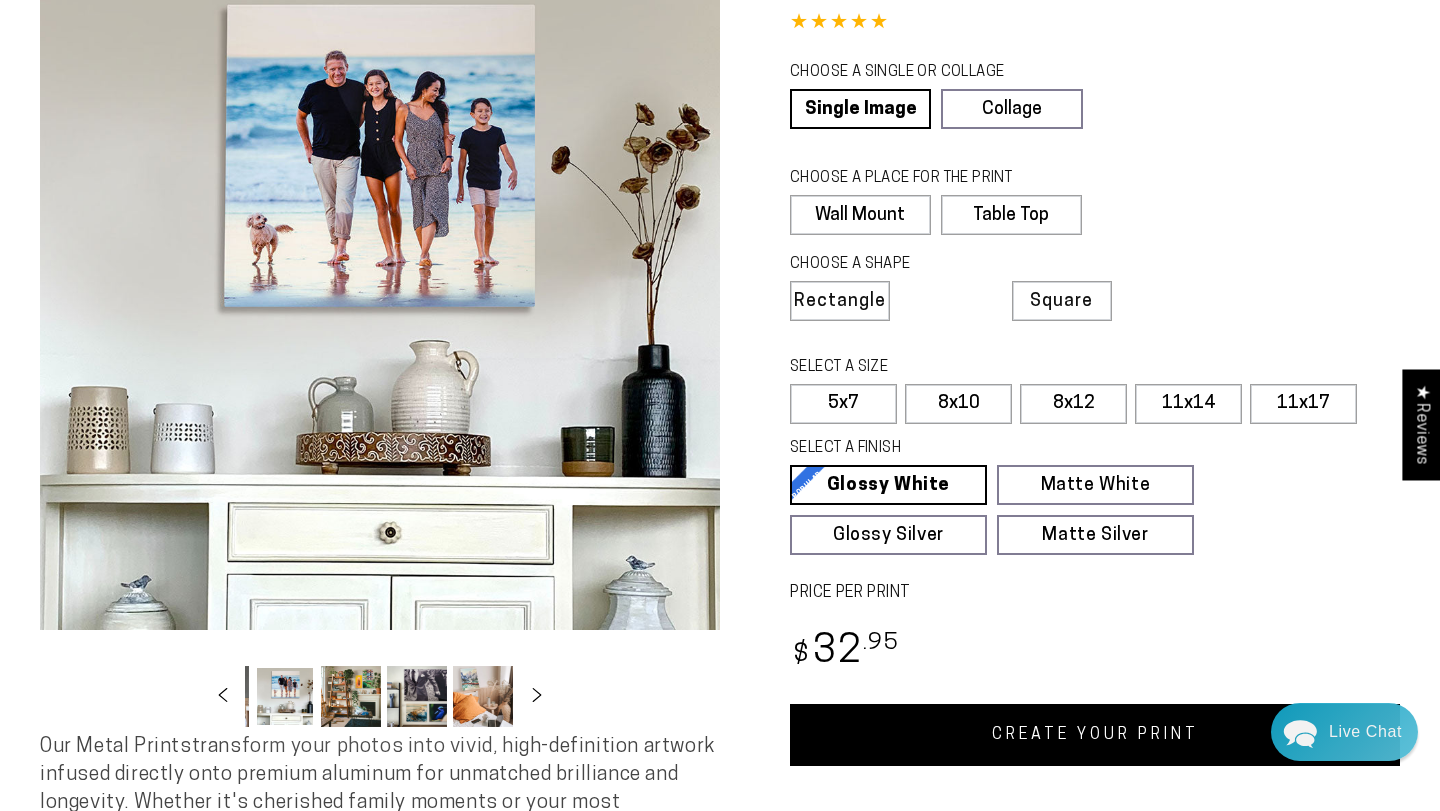click on "SELECT A FINISH
Learn more
Glossy White
Glossy White
Our bright white glossy surface increases color saturation and highlights the contrast in every photo. It’s our most popular finish. The shiny reflective surface brings out the best in portraits, wedding shots, and adds a “pop” of depth and color to any photo. It’s a great choice if you want the colors in your photo to stay true to the original image file.
Matte White
Matte White
Glossy Silver
Glossy Silver
Matte Silver
Matte Silver" at bounding box center [1088, 496] 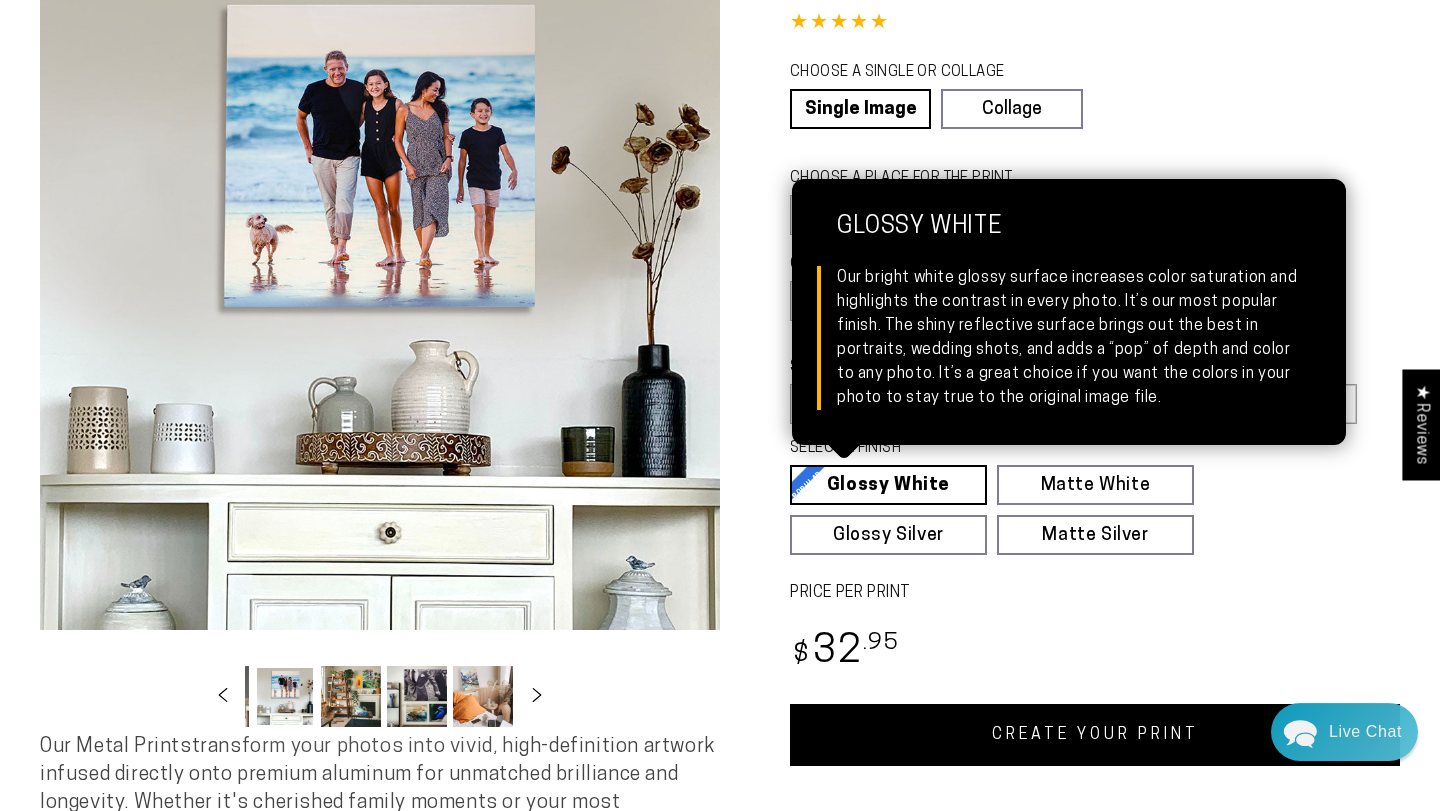 click on "Glossy White
Glossy White
Our bright white glossy surface increases color saturation and highlights the contrast in every photo. It’s our most popular finish. The shiny reflective surface brings out the best in portraits, wedding shots, and adds a “pop” of depth and color to any photo. It’s a great choice if you want the colors in your photo to stay true to the original image file." at bounding box center [888, 485] 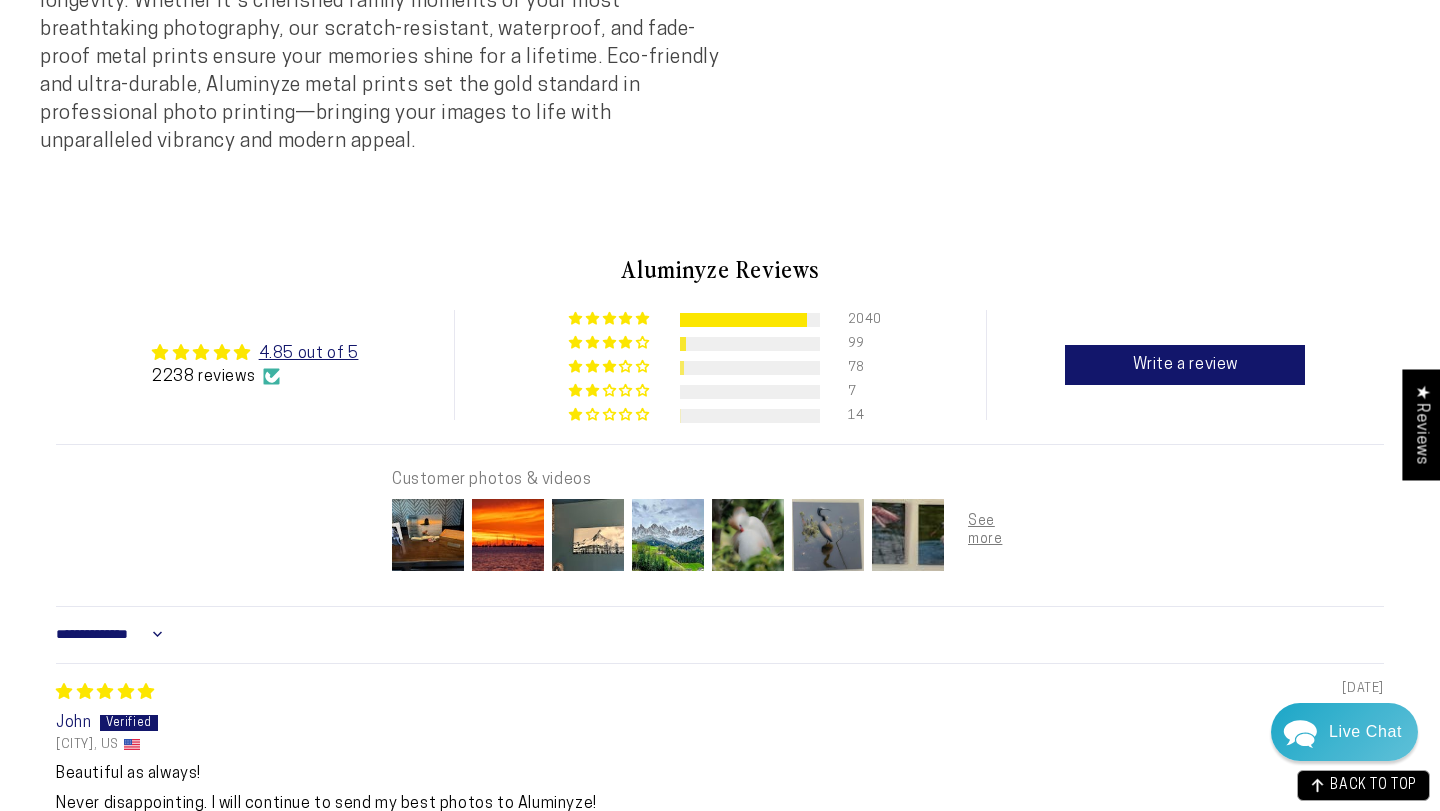 scroll, scrollTop: 966, scrollLeft: 0, axis: vertical 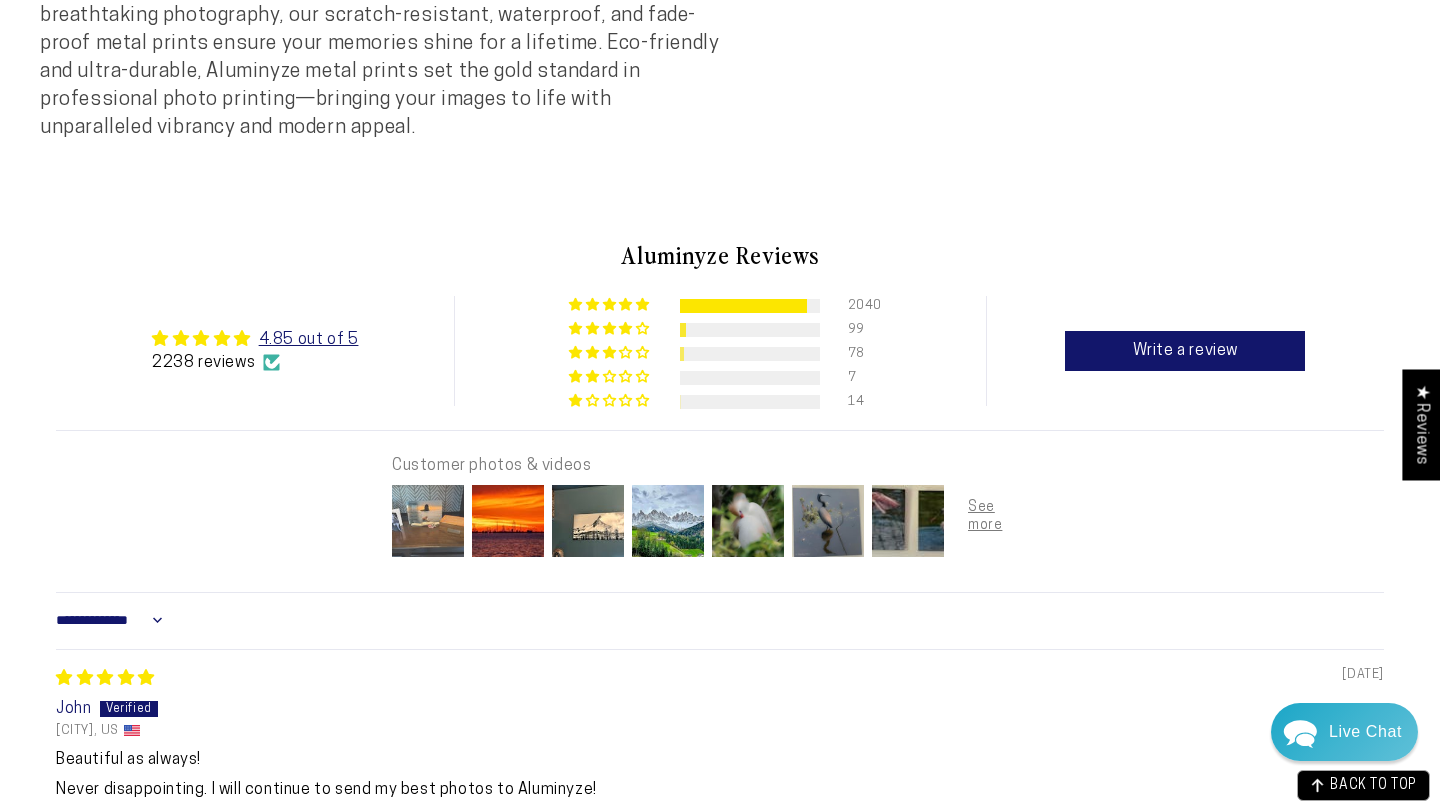 click at bounding box center (428, 521) 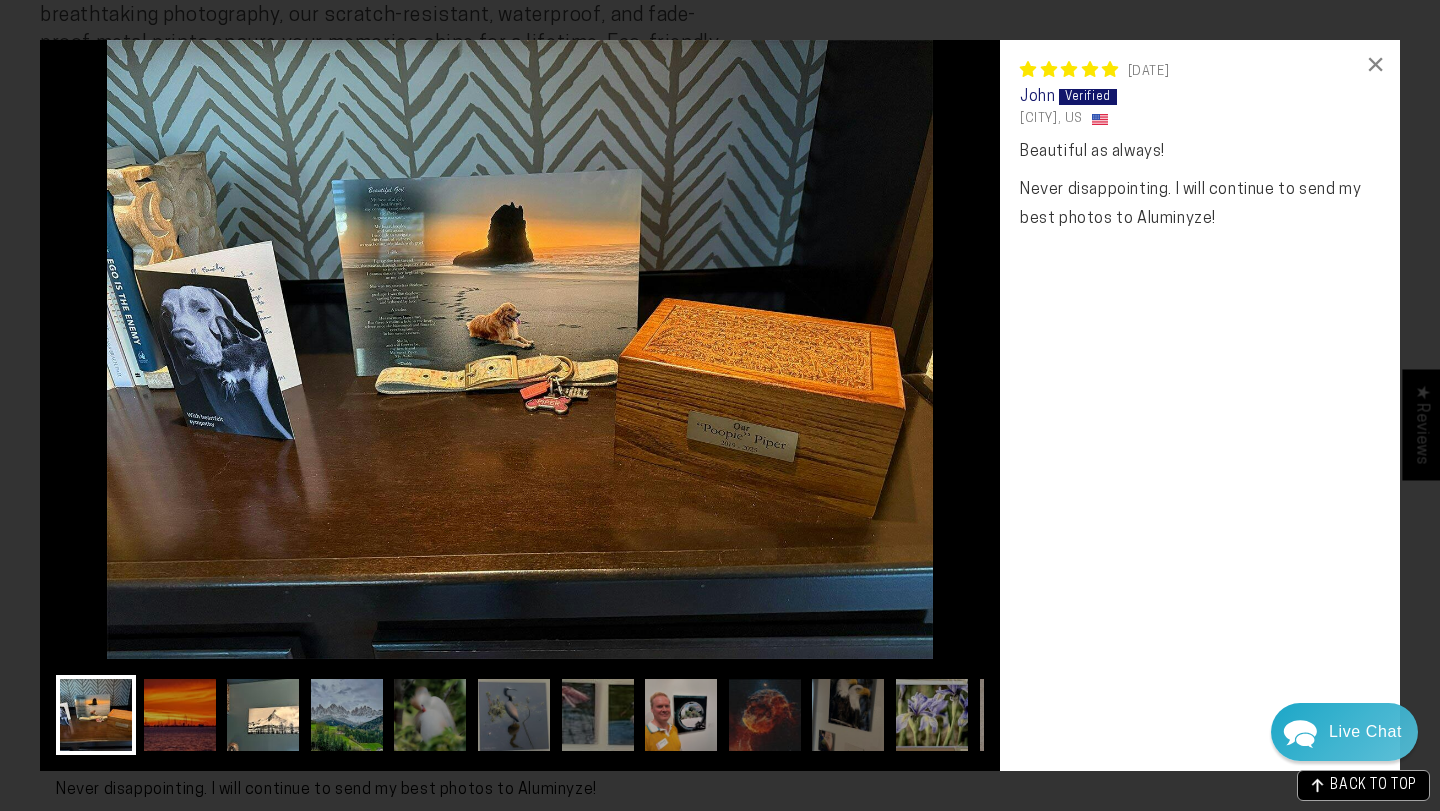 click at bounding box center [263, 715] 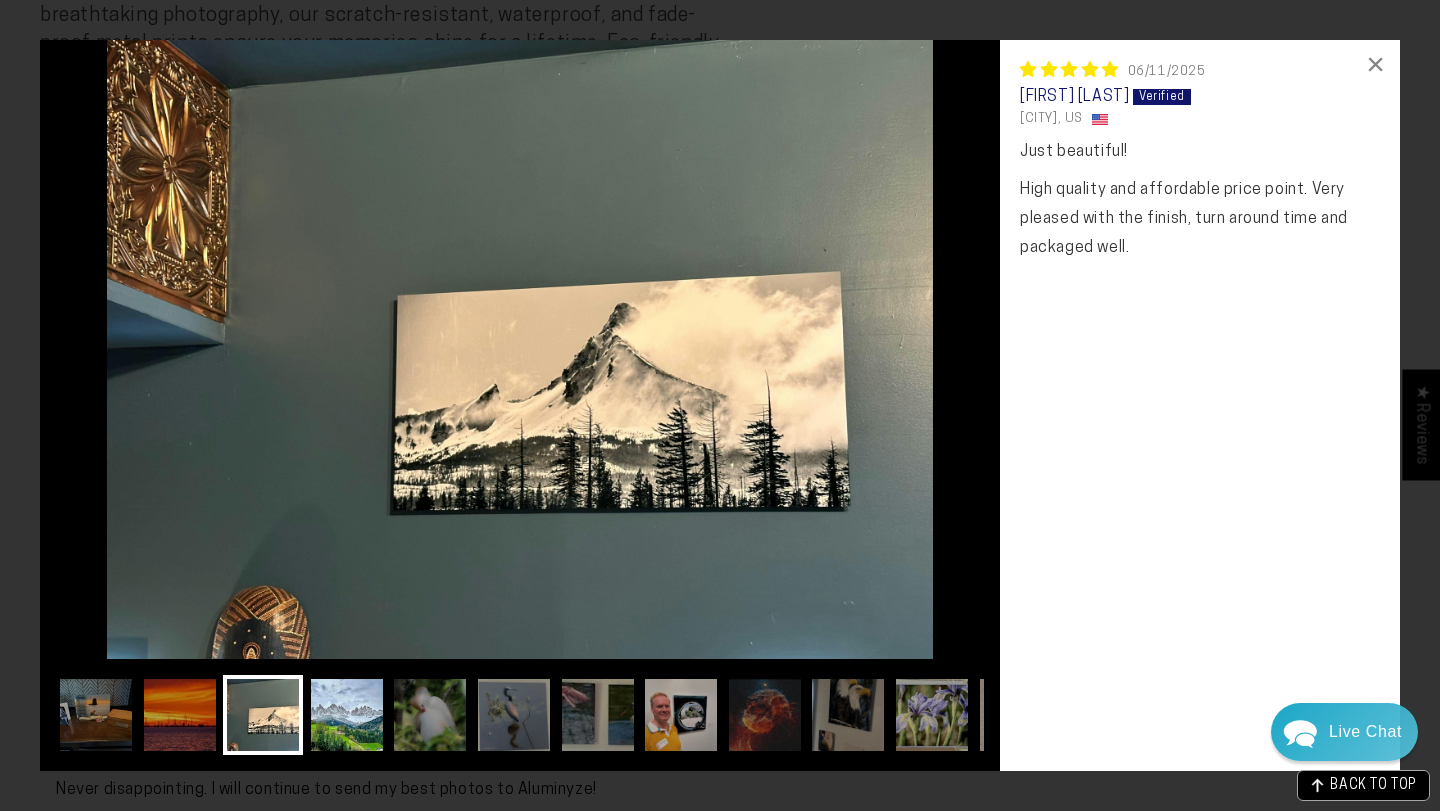 click at bounding box center [347, 715] 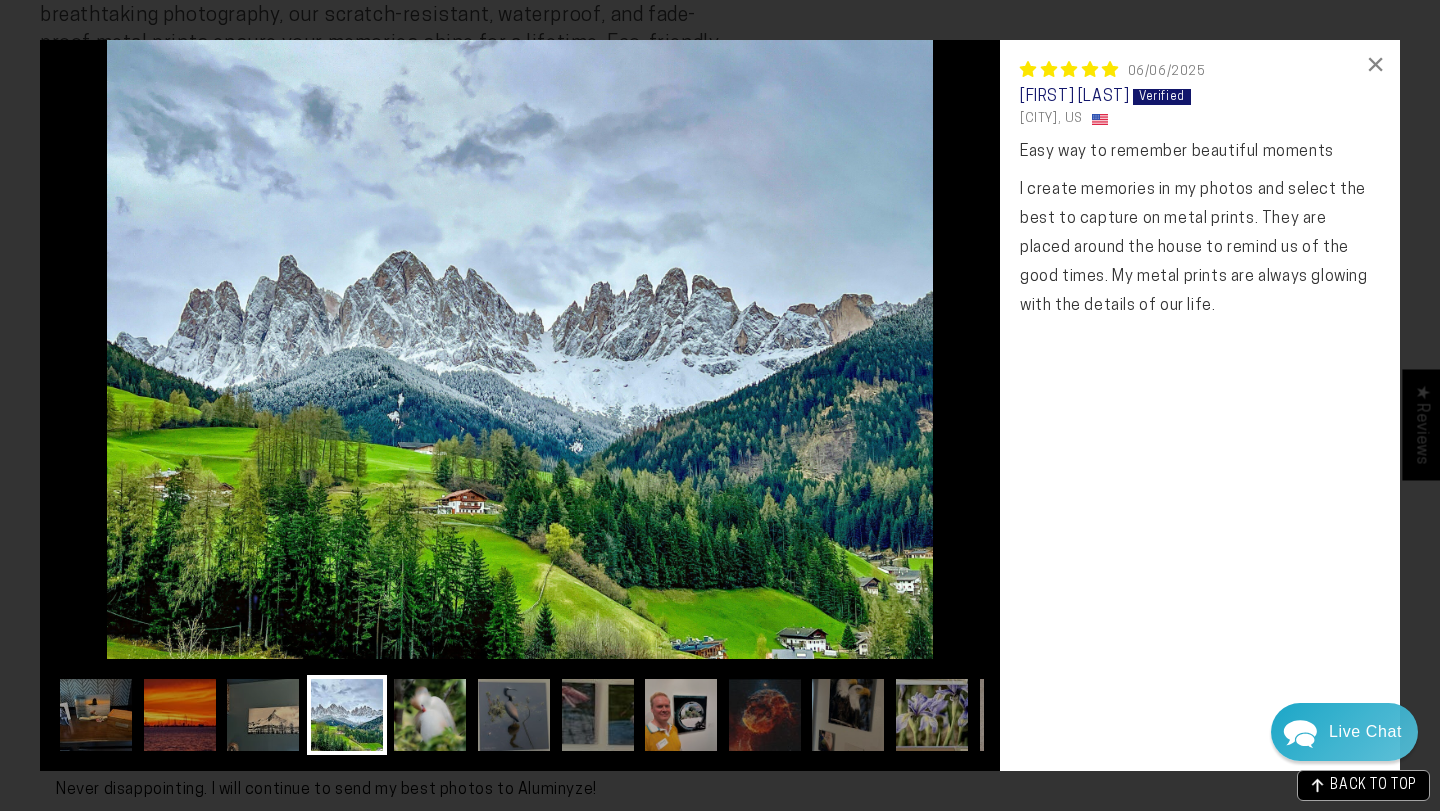 click at bounding box center [430, 715] 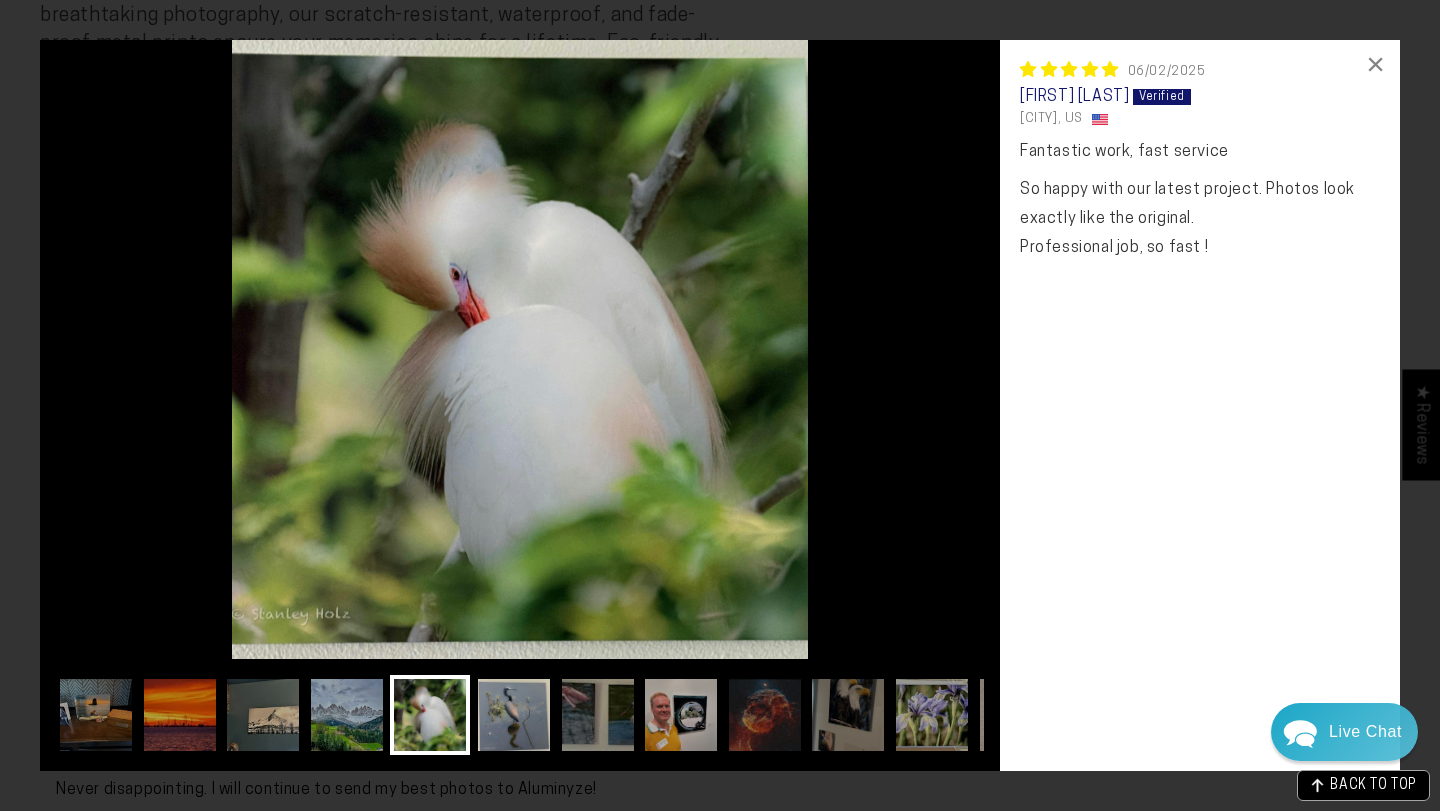 click at bounding box center [514, 715] 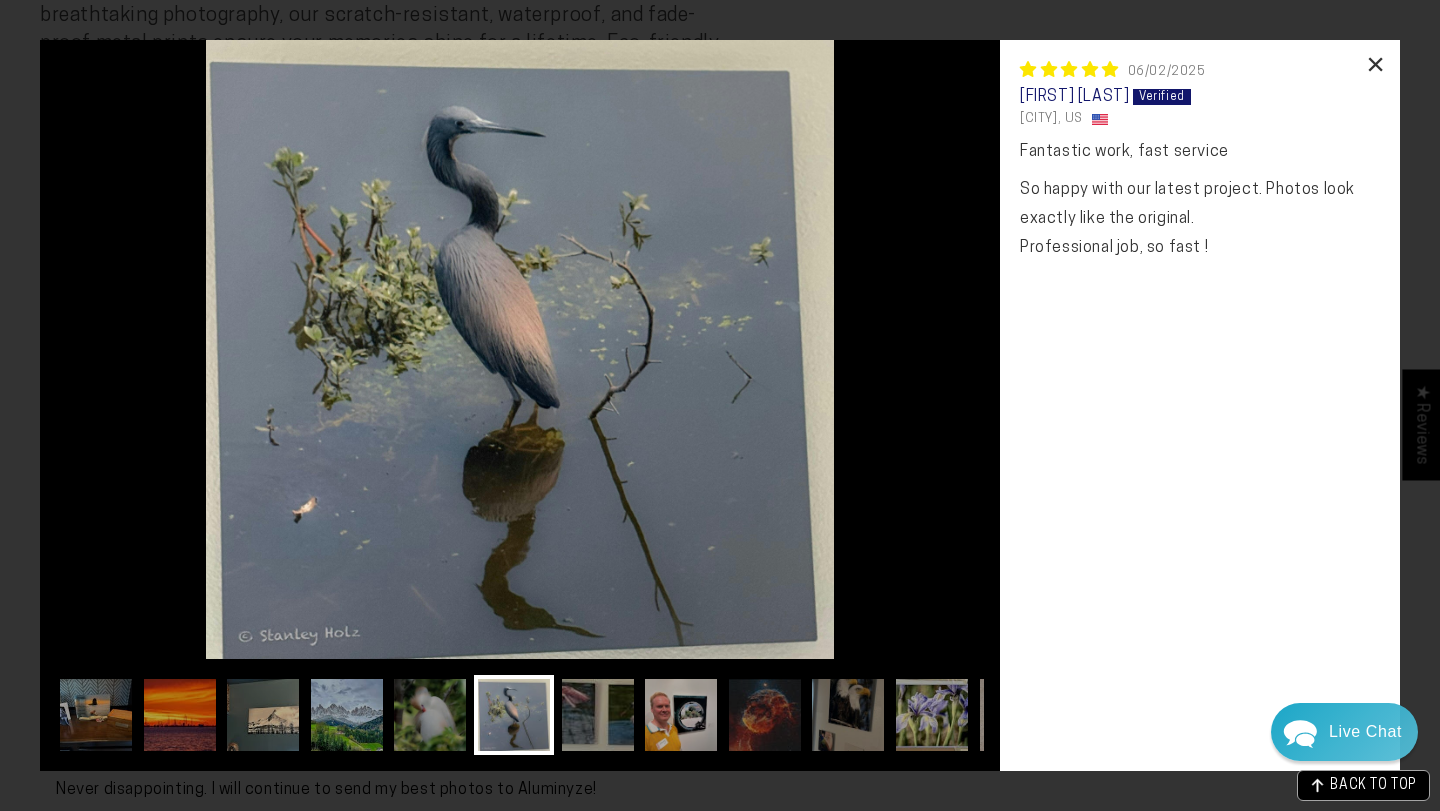click on "×" at bounding box center [1376, 64] 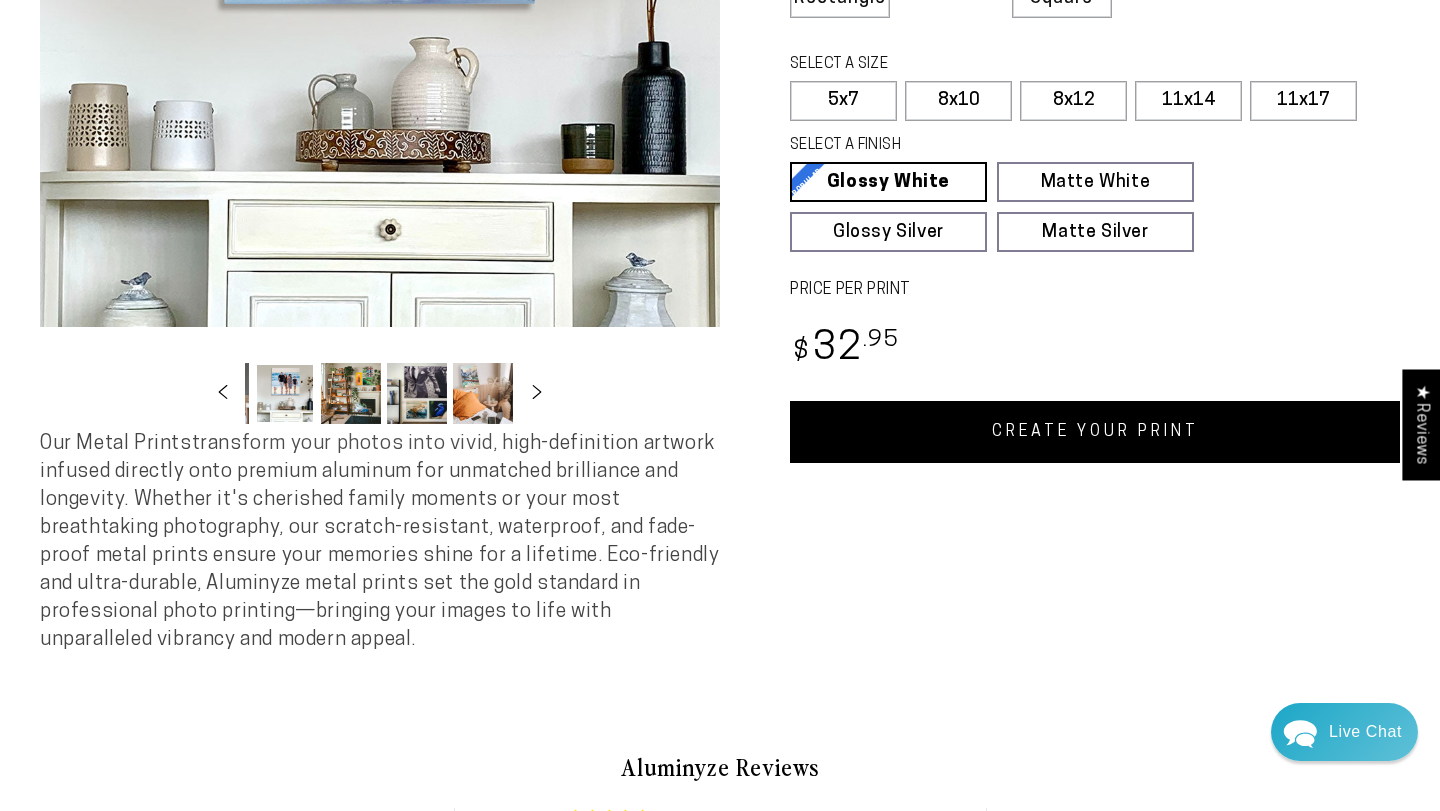 scroll, scrollTop: 453, scrollLeft: 0, axis: vertical 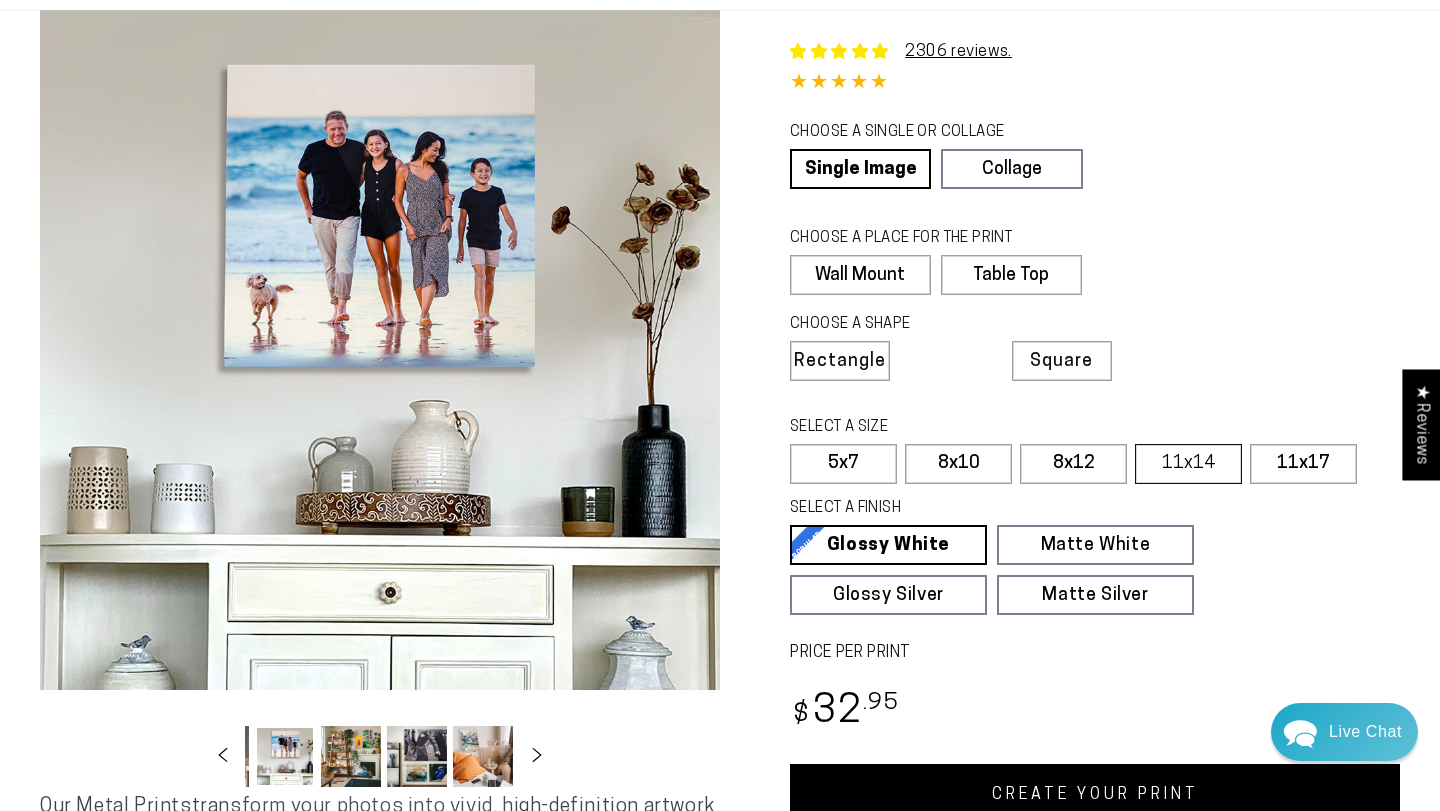 click on "11x14" at bounding box center [1188, 464] 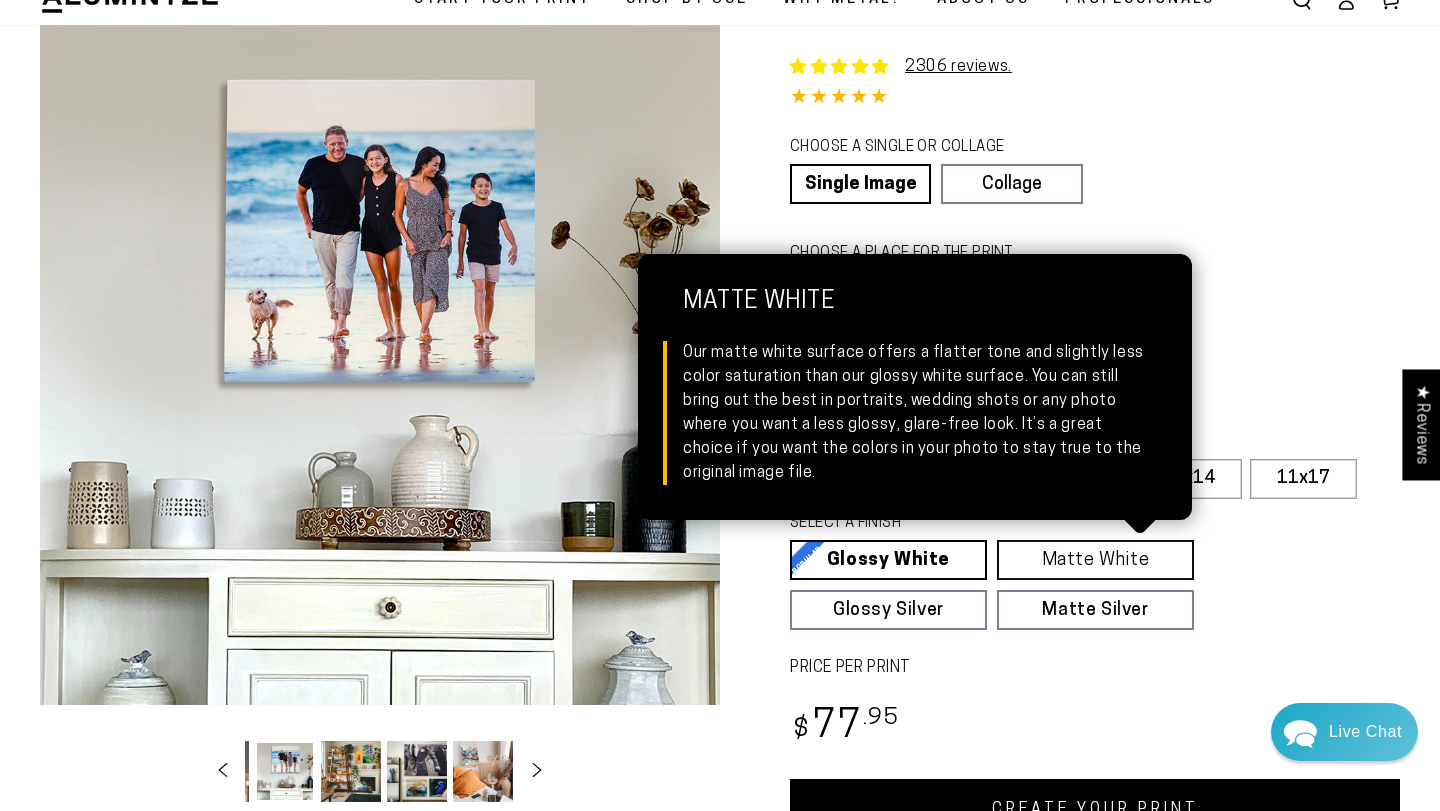 scroll, scrollTop: 74, scrollLeft: 0, axis: vertical 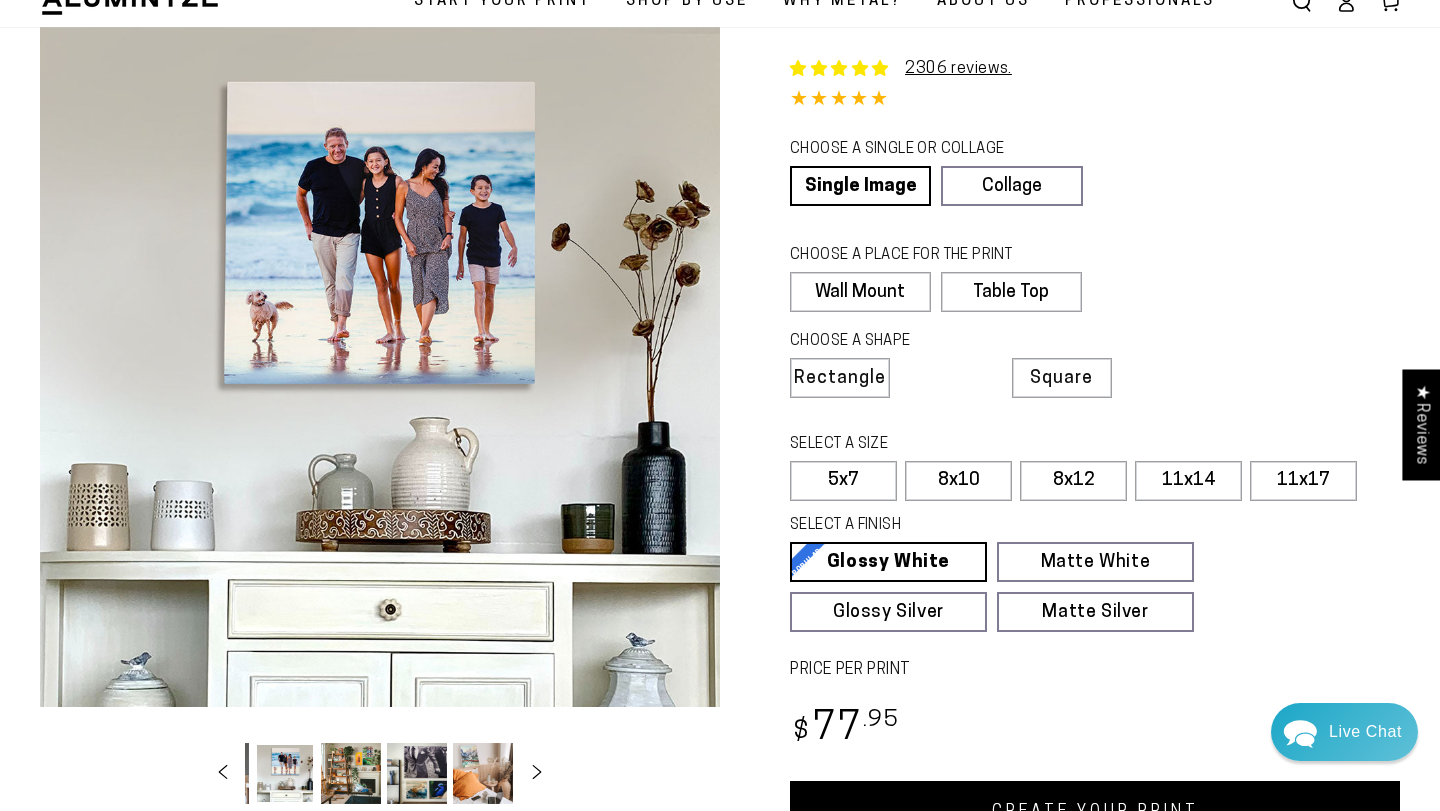 click on "CHOOSE A PLACE FOR THE PRINT
Learn more
Wall Mount
Table Top" at bounding box center (1095, 284) 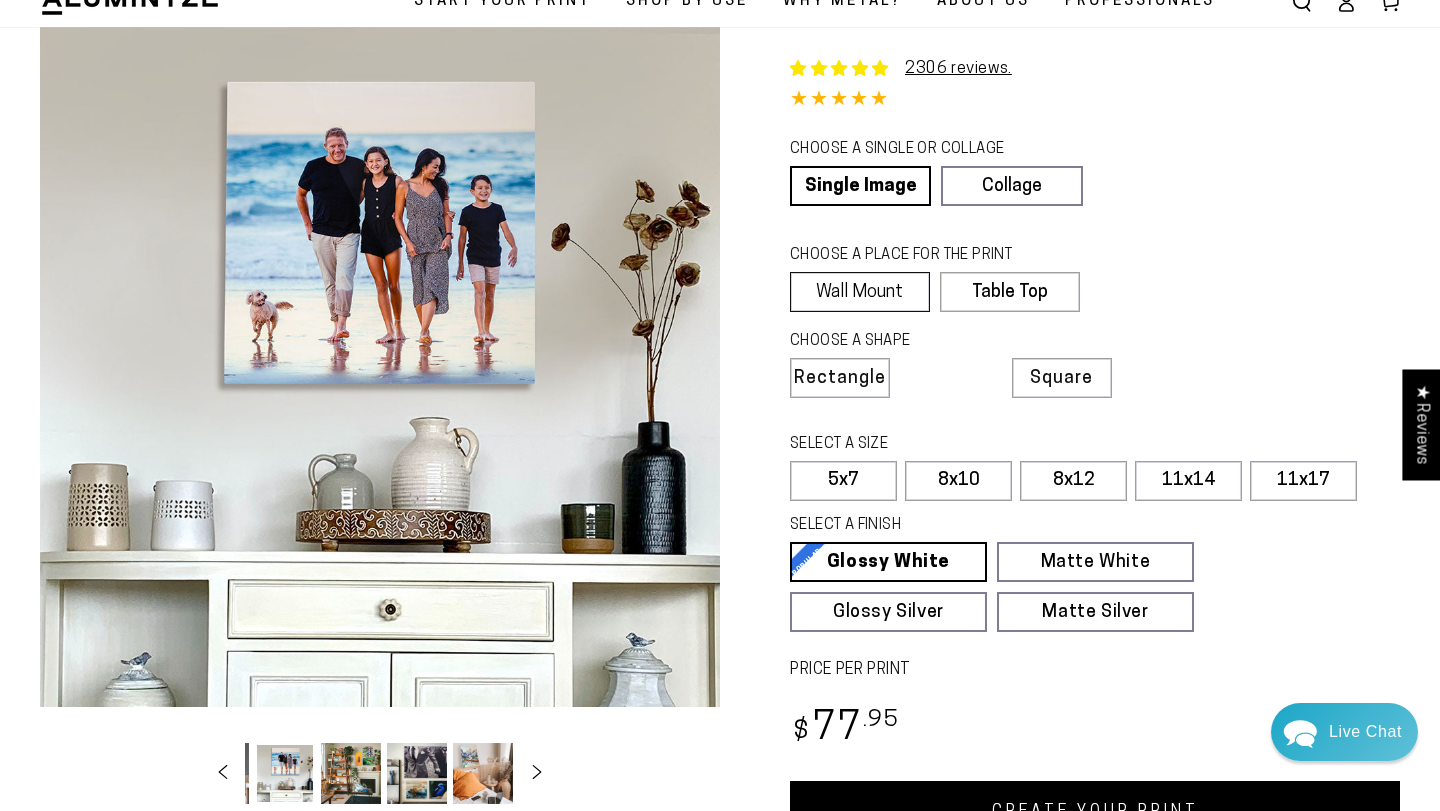 click on "Wall Mount" at bounding box center [860, 292] 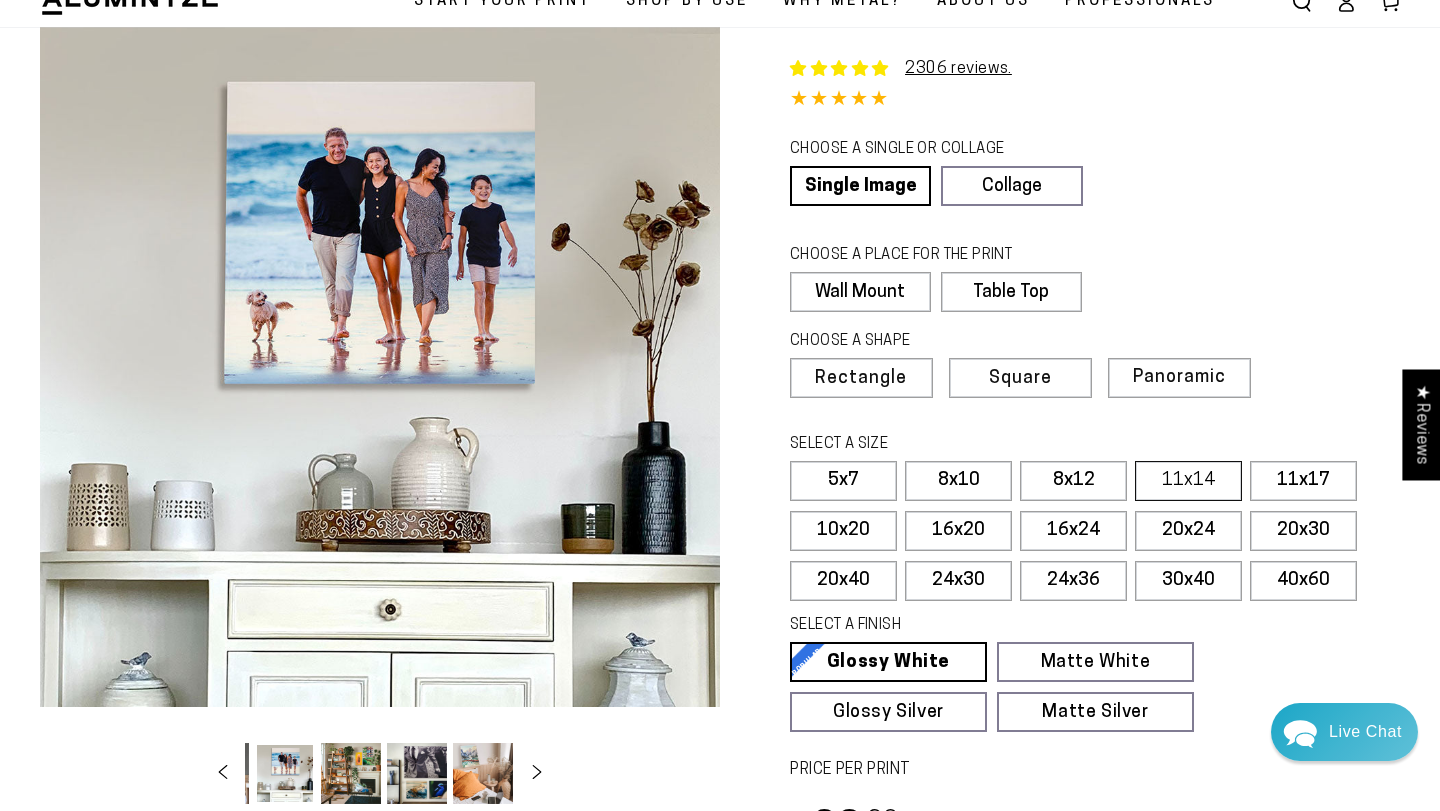 click on "11x14" at bounding box center [1188, 481] 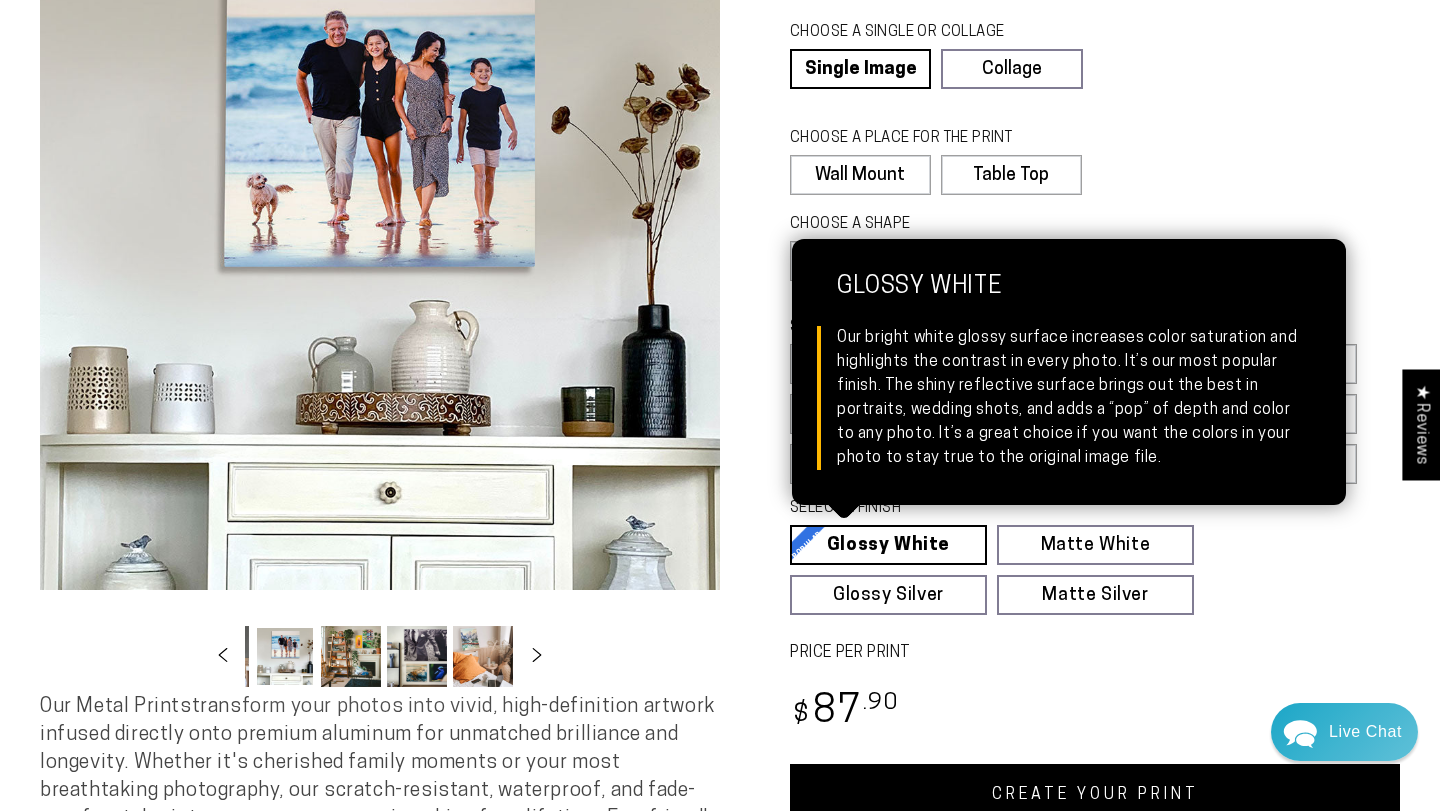 scroll, scrollTop: 340, scrollLeft: 0, axis: vertical 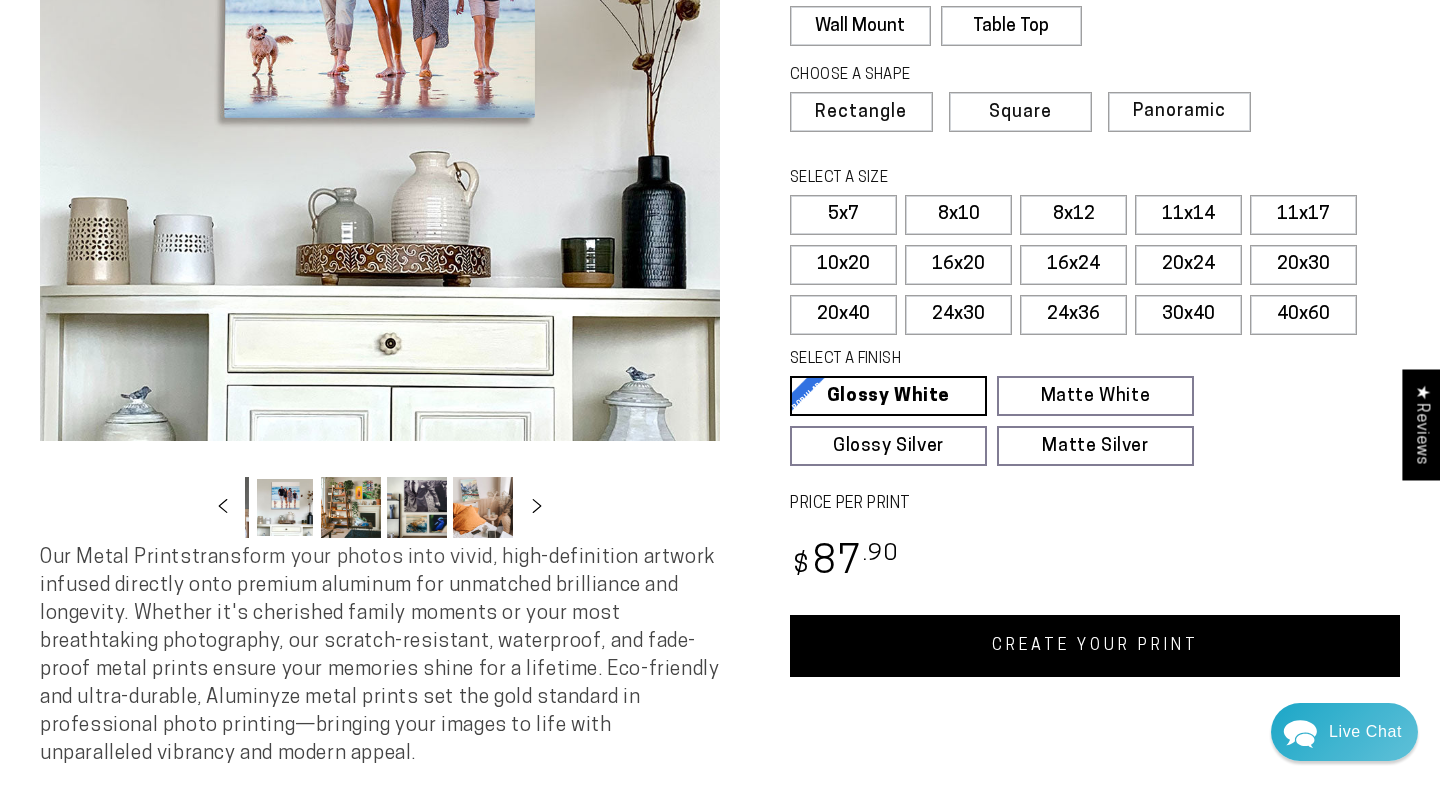 click on "CREATE YOUR PRINT" at bounding box center [1095, 646] 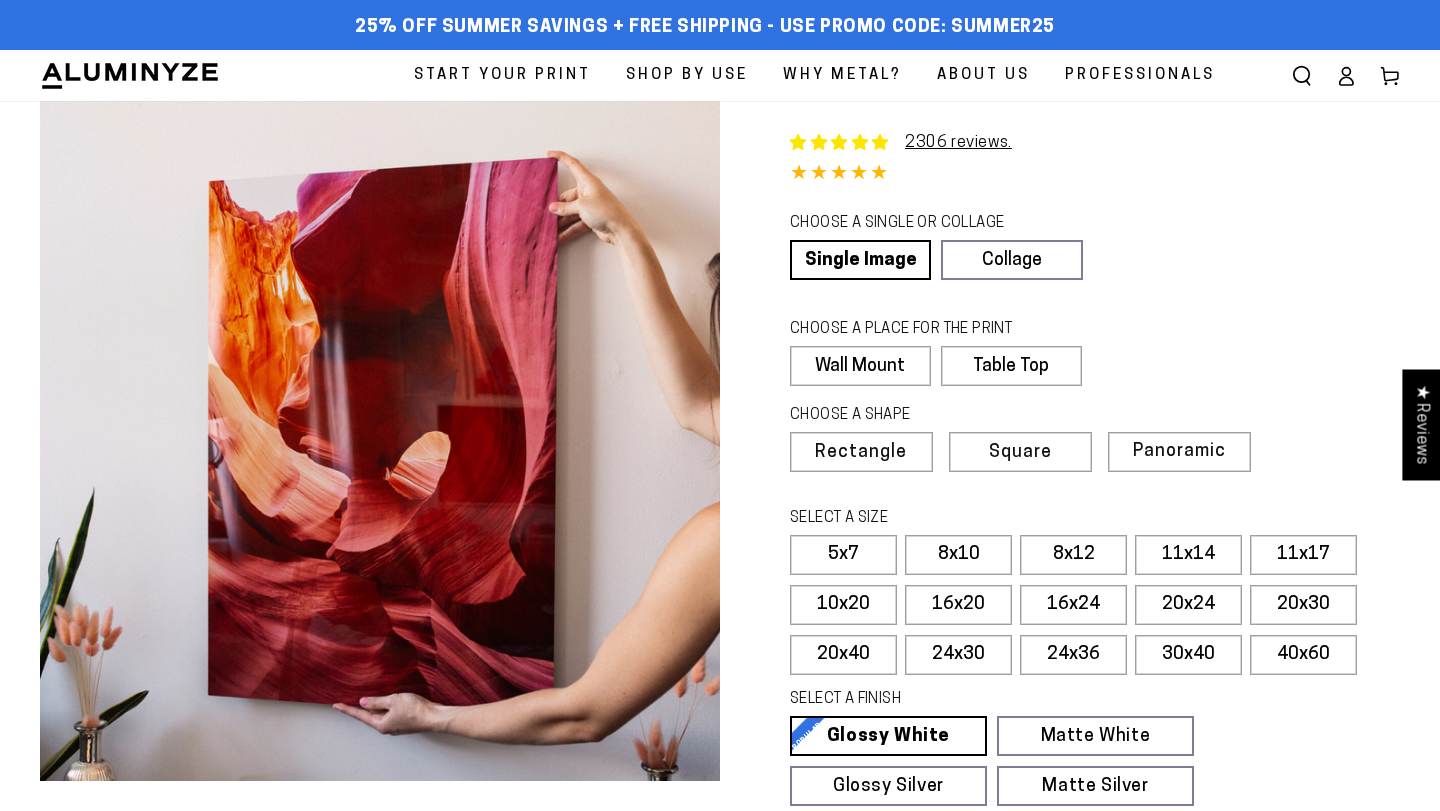 select on "**********" 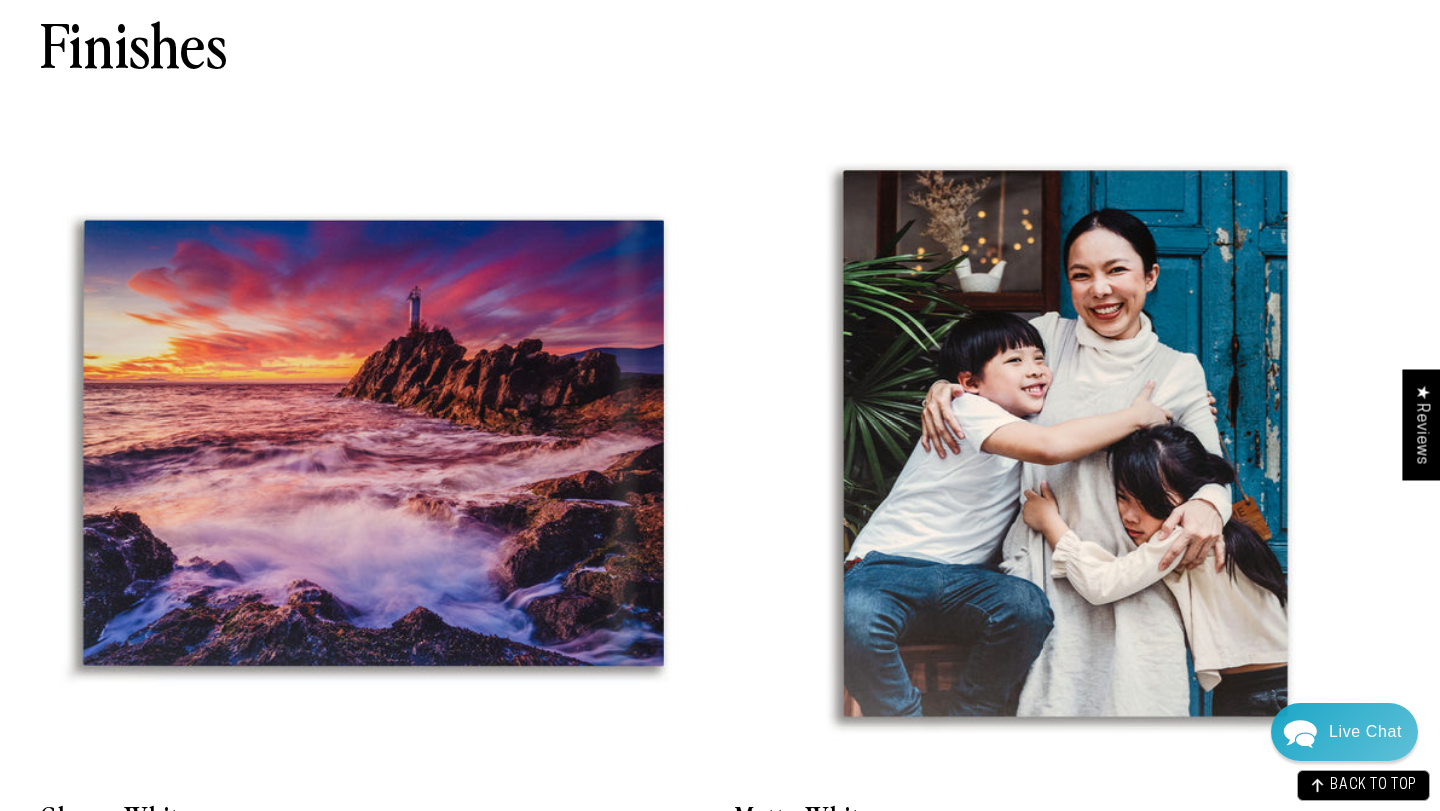 scroll, scrollTop: 3842, scrollLeft: 0, axis: vertical 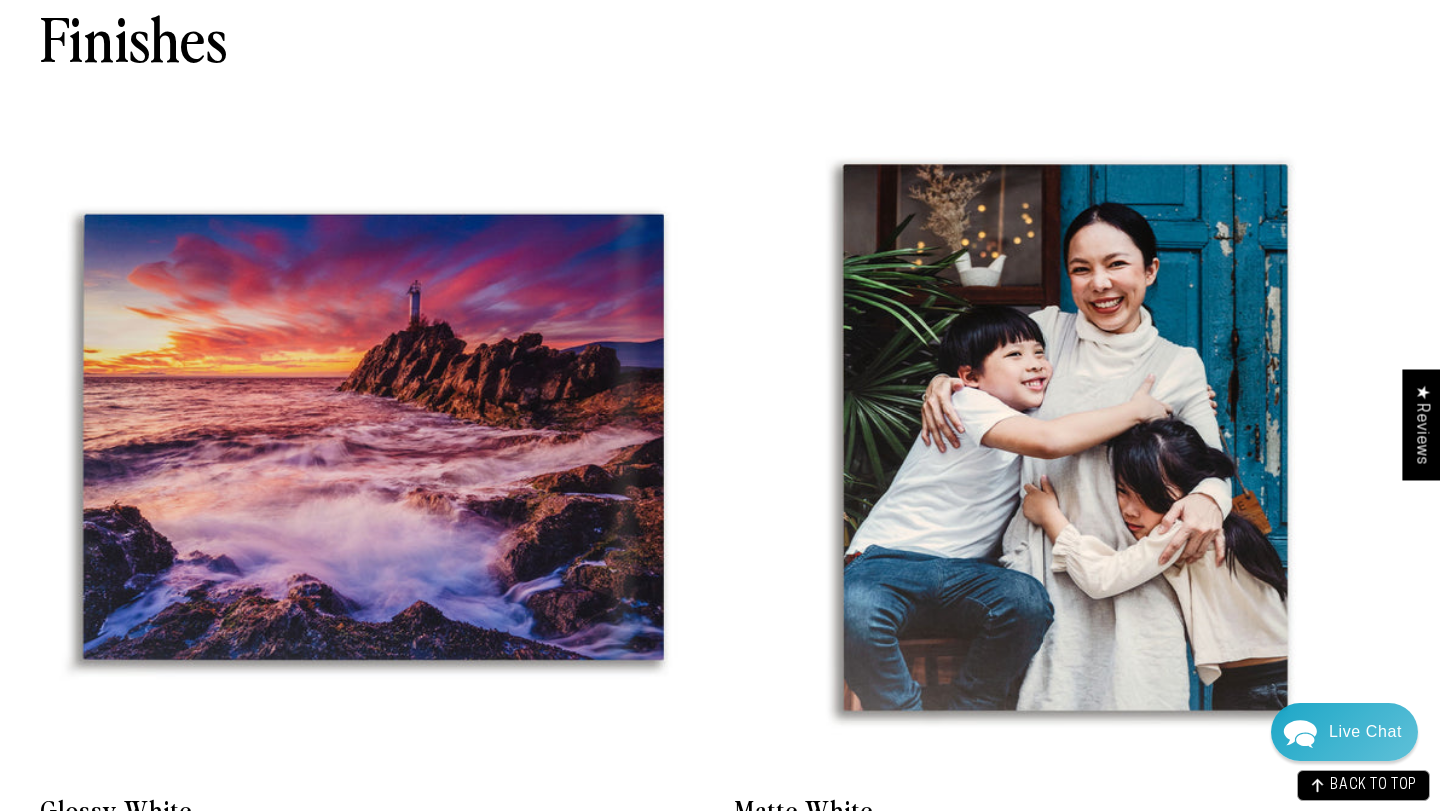 click at bounding box center [372, 438] 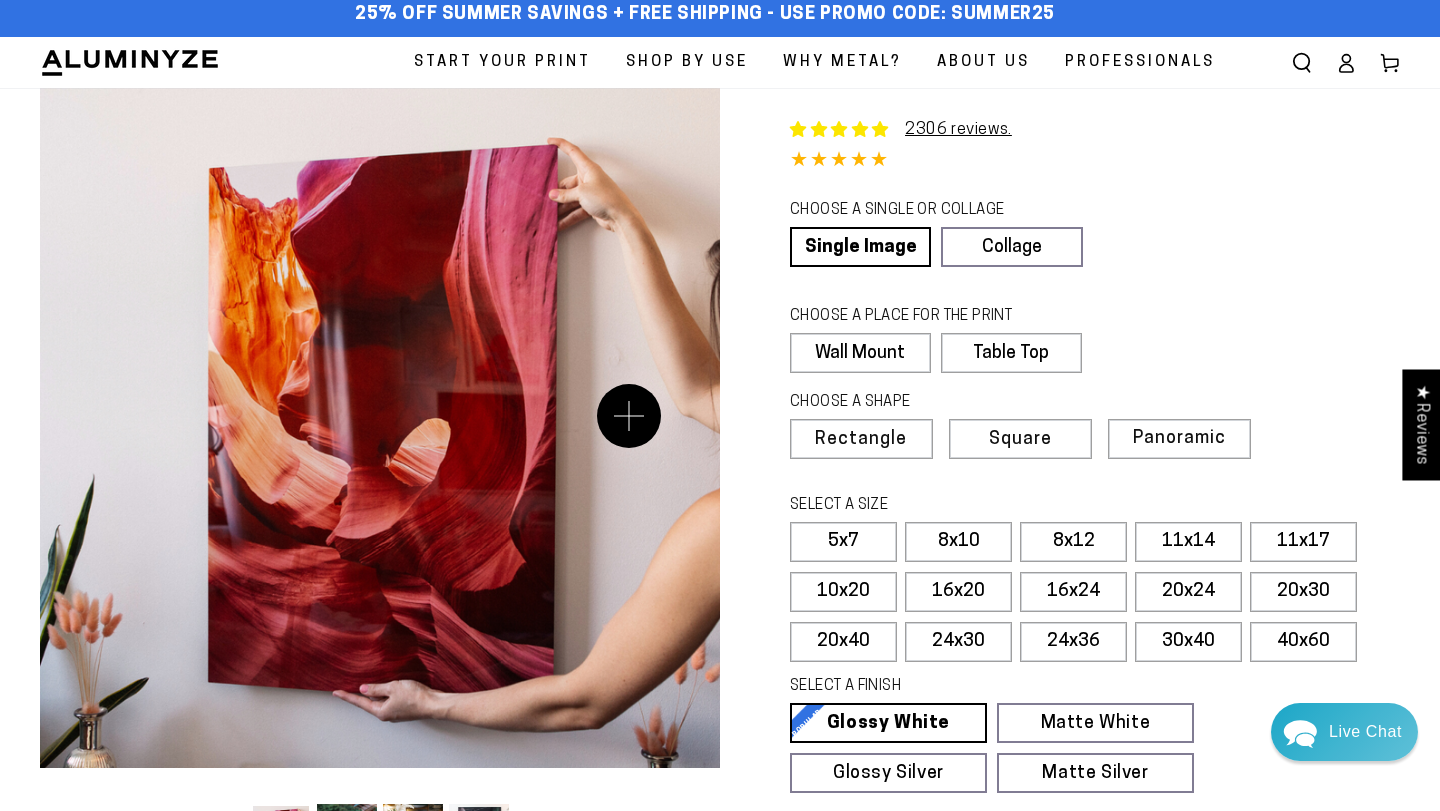 scroll, scrollTop: 15, scrollLeft: 0, axis: vertical 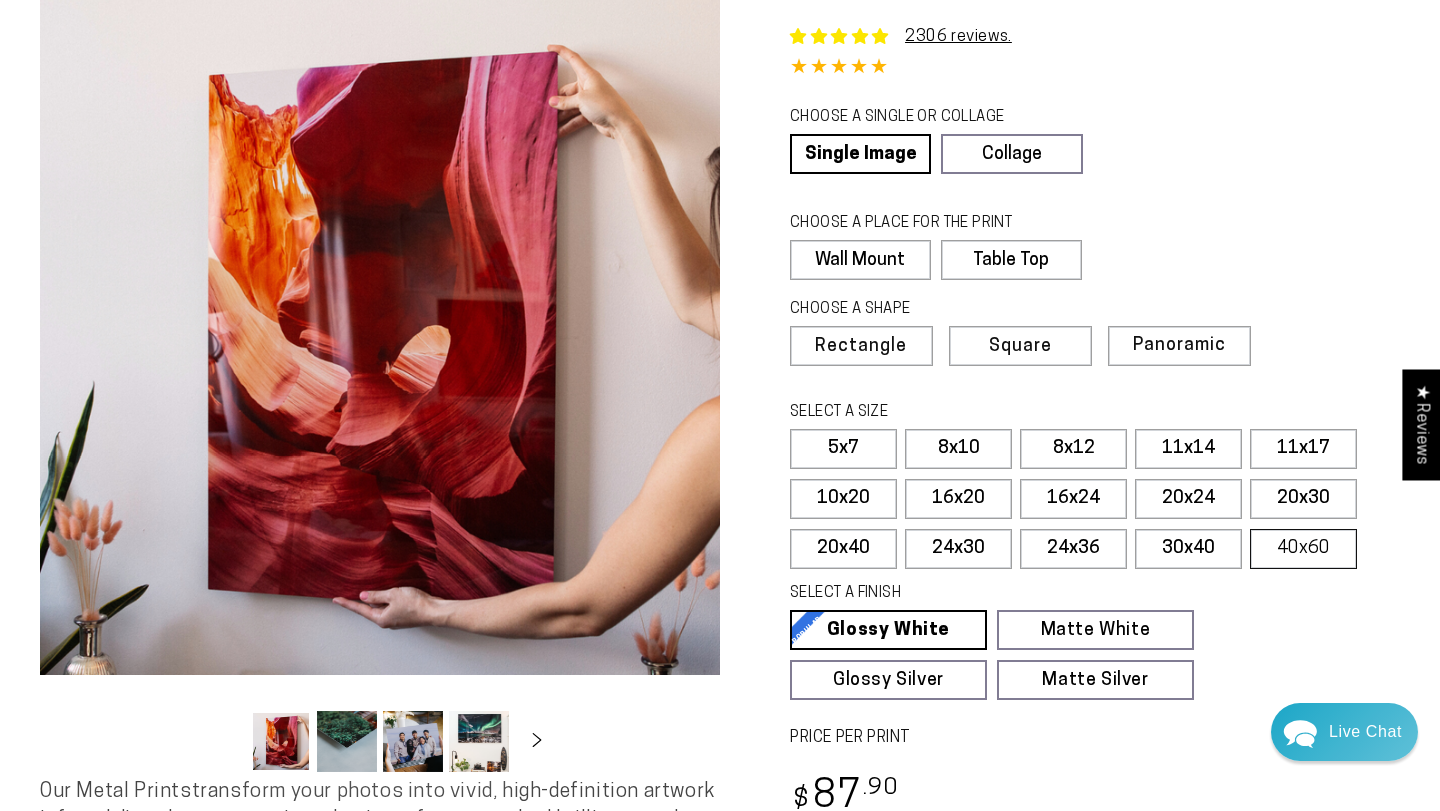 drag, startPoint x: 781, startPoint y: 421, endPoint x: 1334, endPoint y: 550, distance: 567.8468 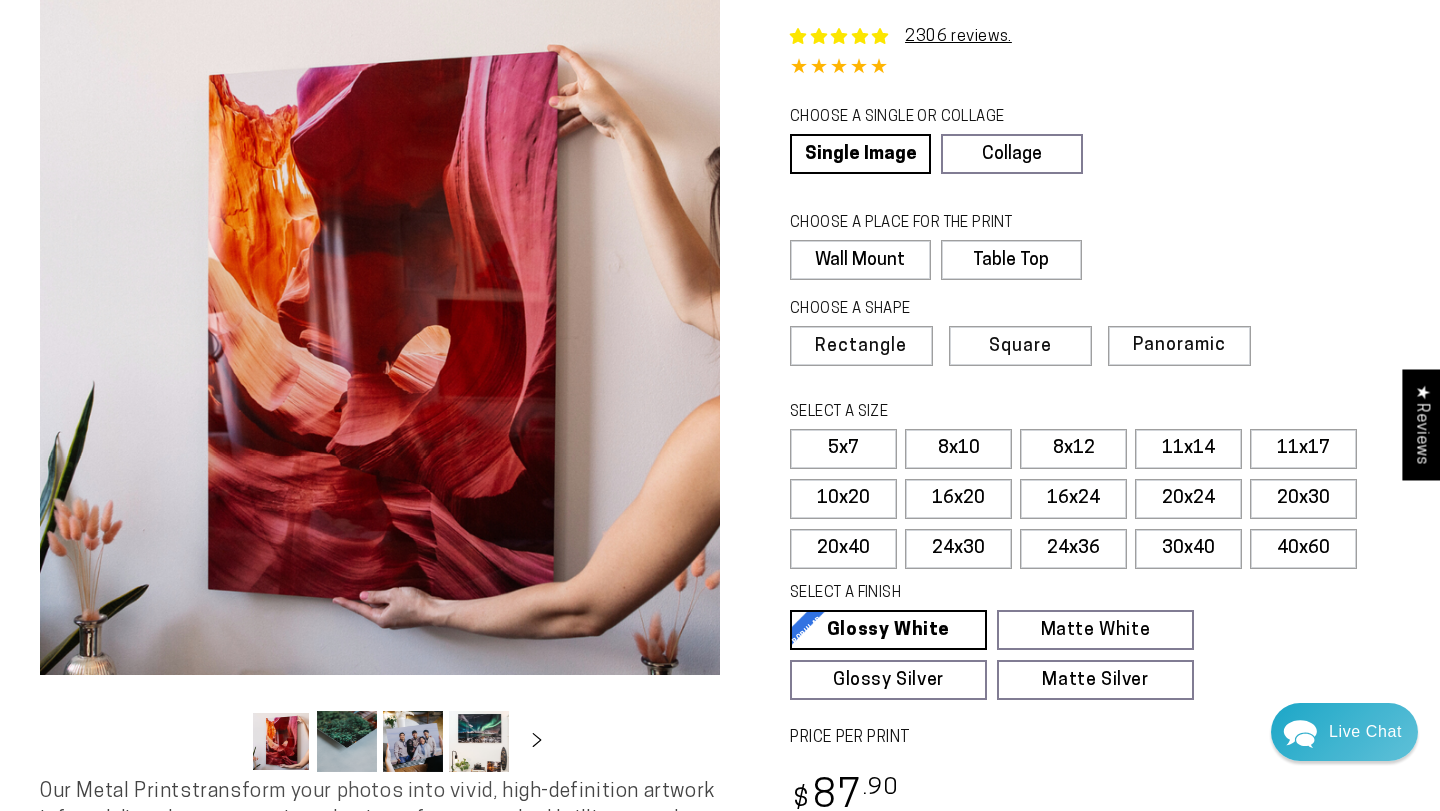 click on "SELECT A FINISH
Learn more
Glossy White
Glossy White
Our bright white glossy surface increases color saturation and highlights the contrast in every photo. It’s our most popular finish. The shiny reflective surface brings out the best in portraits, wedding shots, and adds a “pop” of depth and color to any photo. It’s a great choice if you want the colors in your photo to stay true to the original image file.
Matte White
Matte White
Glossy Silver
Glossy Silver
Matte Silver
Matte Silver" at bounding box center [1088, 641] 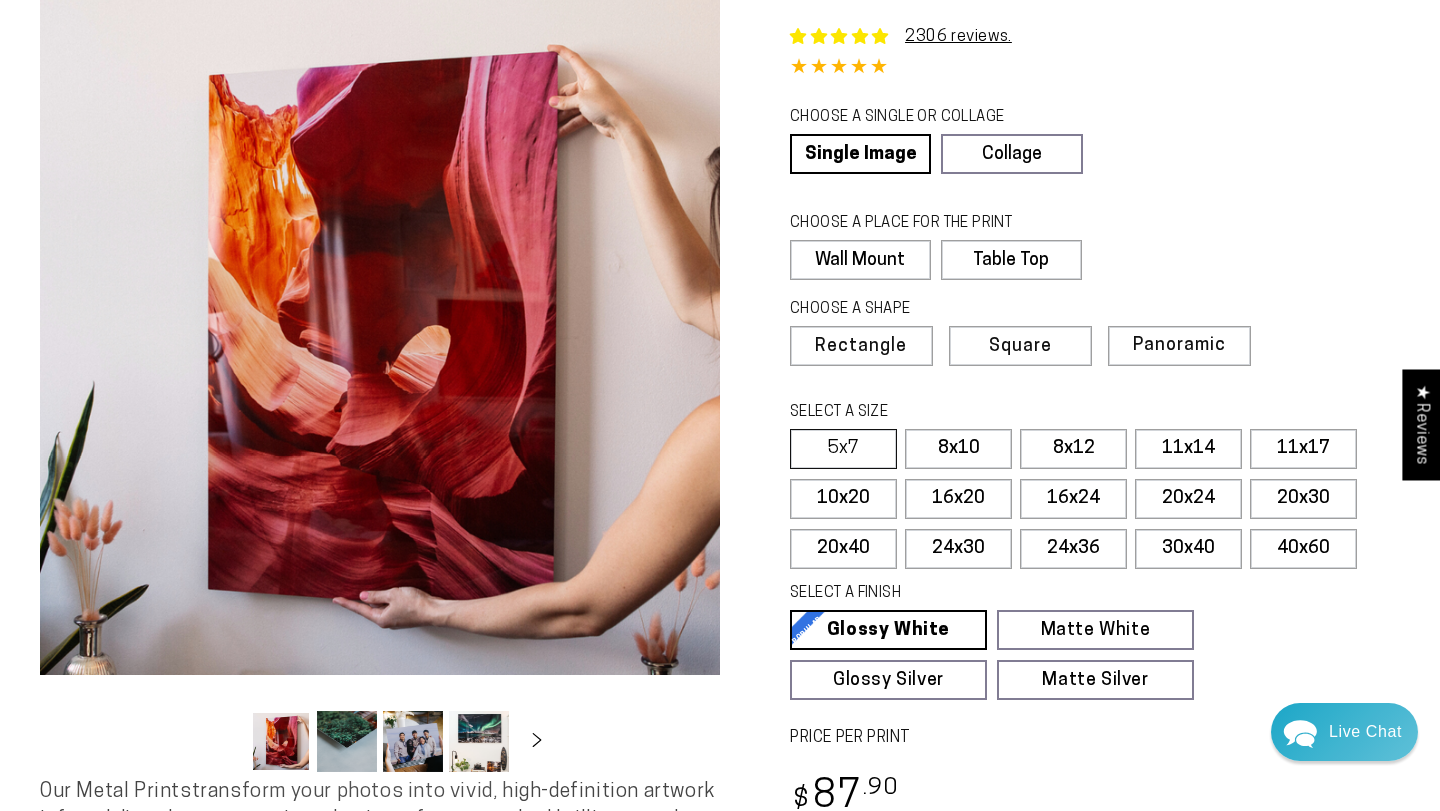 drag, startPoint x: 1329, startPoint y: 554, endPoint x: 830, endPoint y: 449, distance: 509.92746 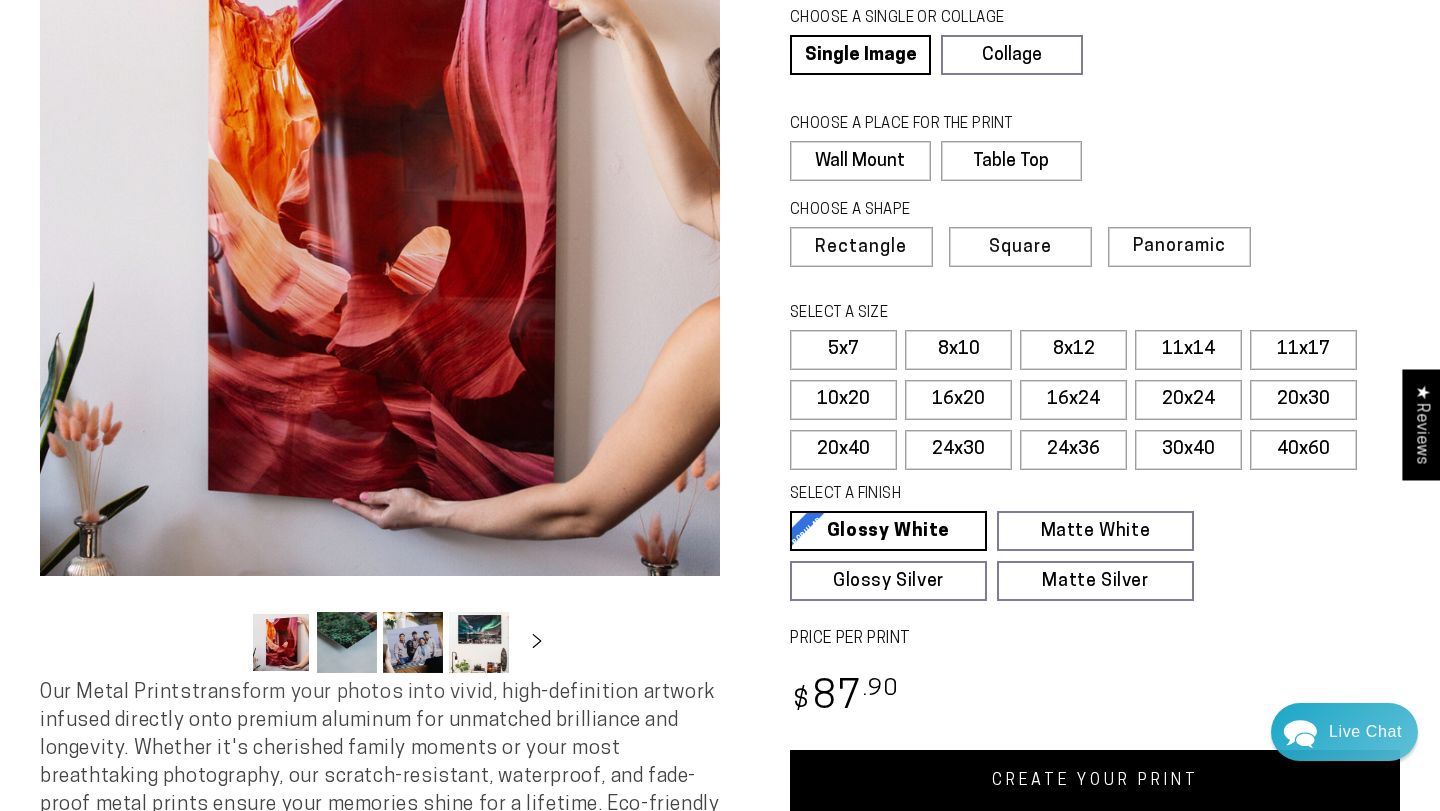 scroll, scrollTop: 215, scrollLeft: 0, axis: vertical 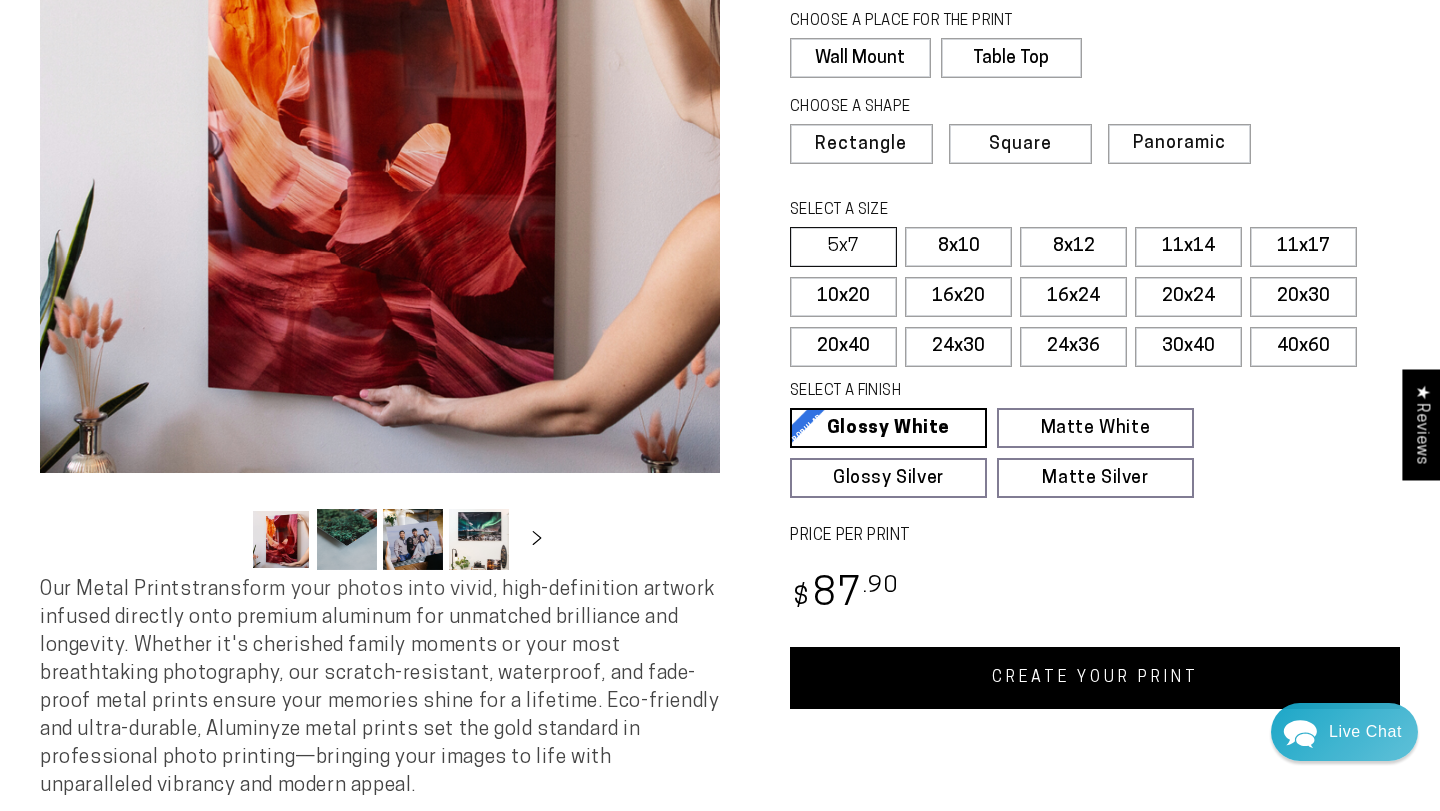 click on "5x7" at bounding box center (843, 247) 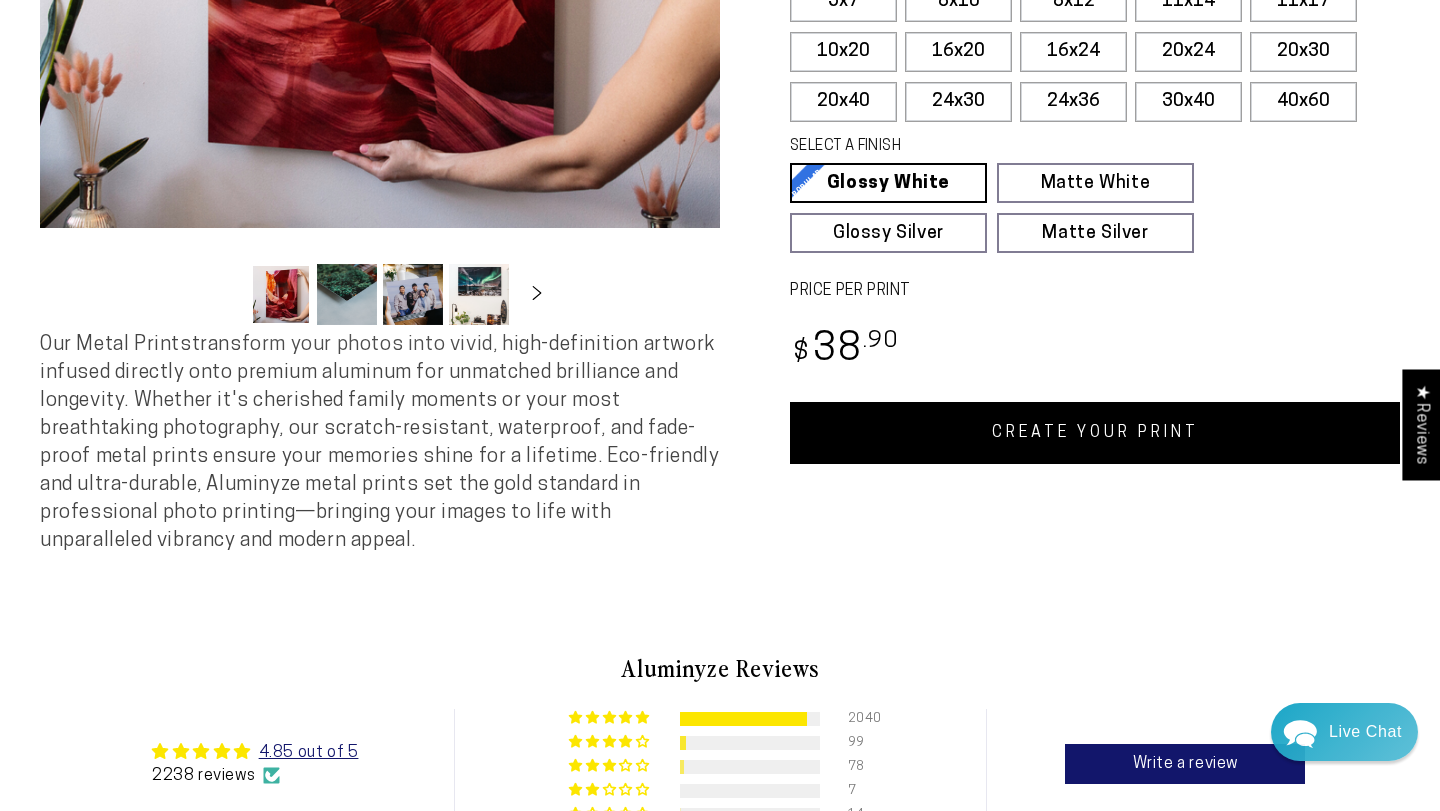 scroll, scrollTop: 545, scrollLeft: 0, axis: vertical 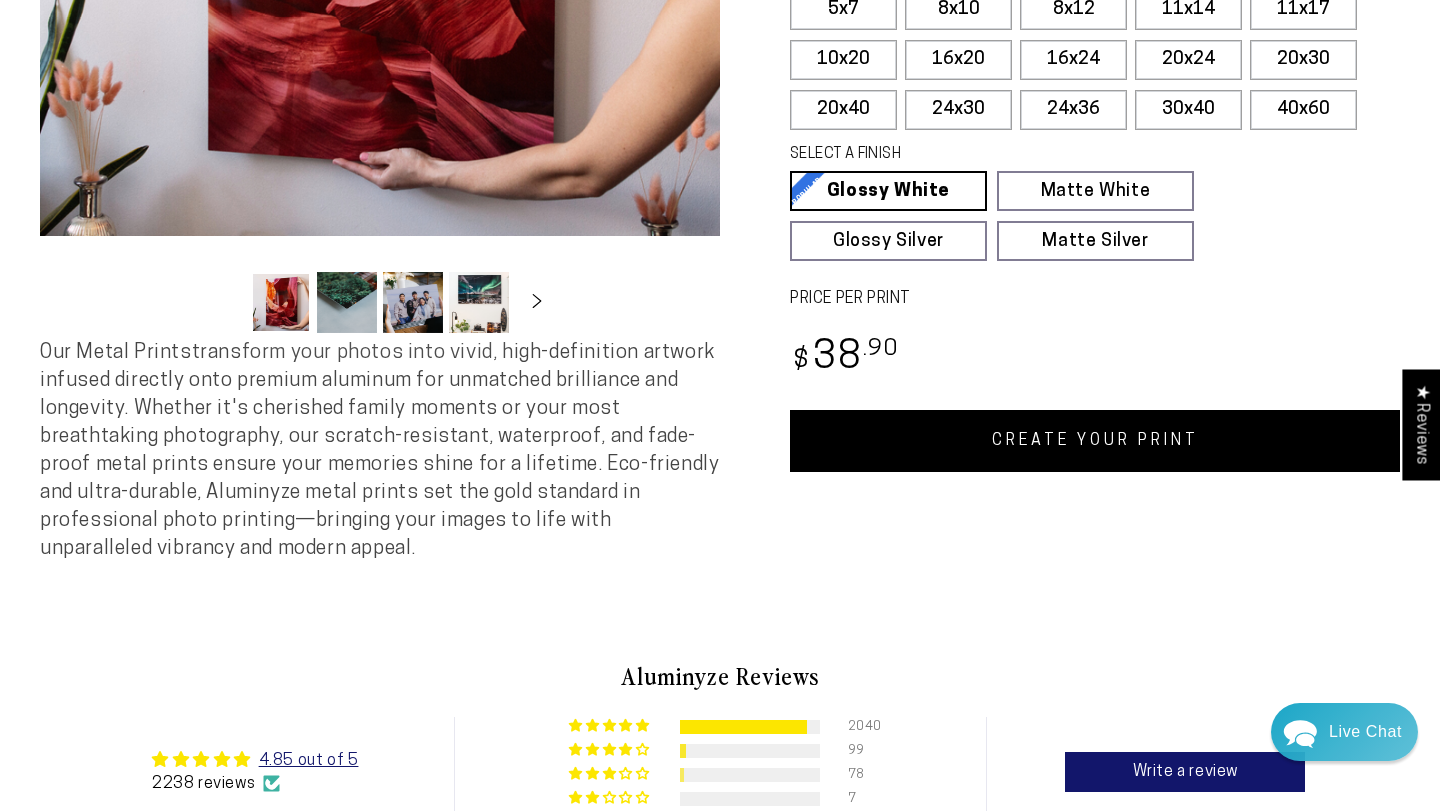click on "CREATE YOUR PRINT" at bounding box center (1095, 441) 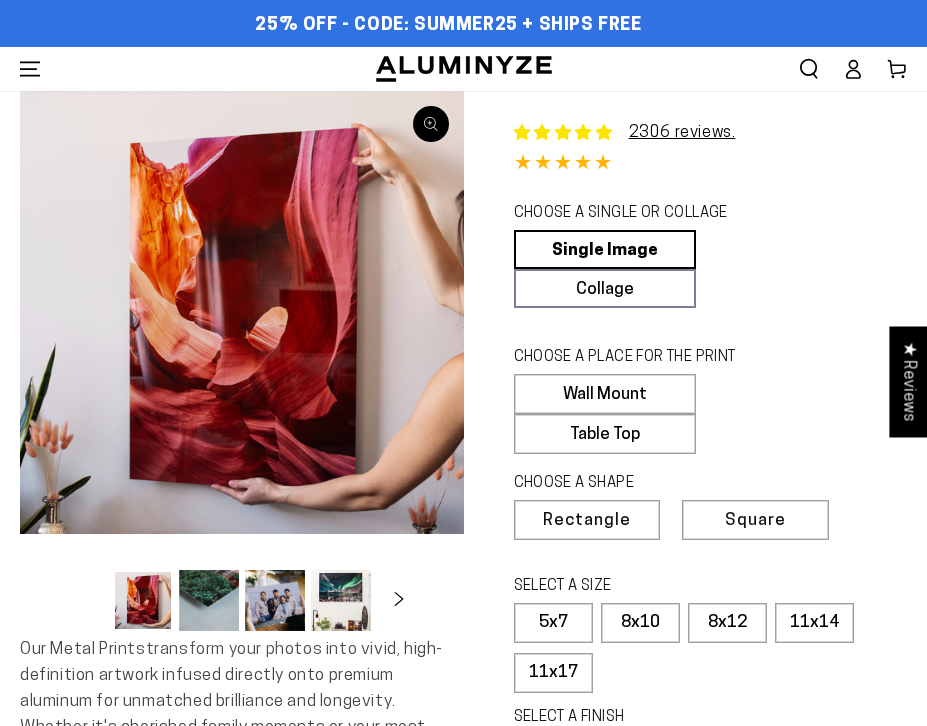 select on "**********" 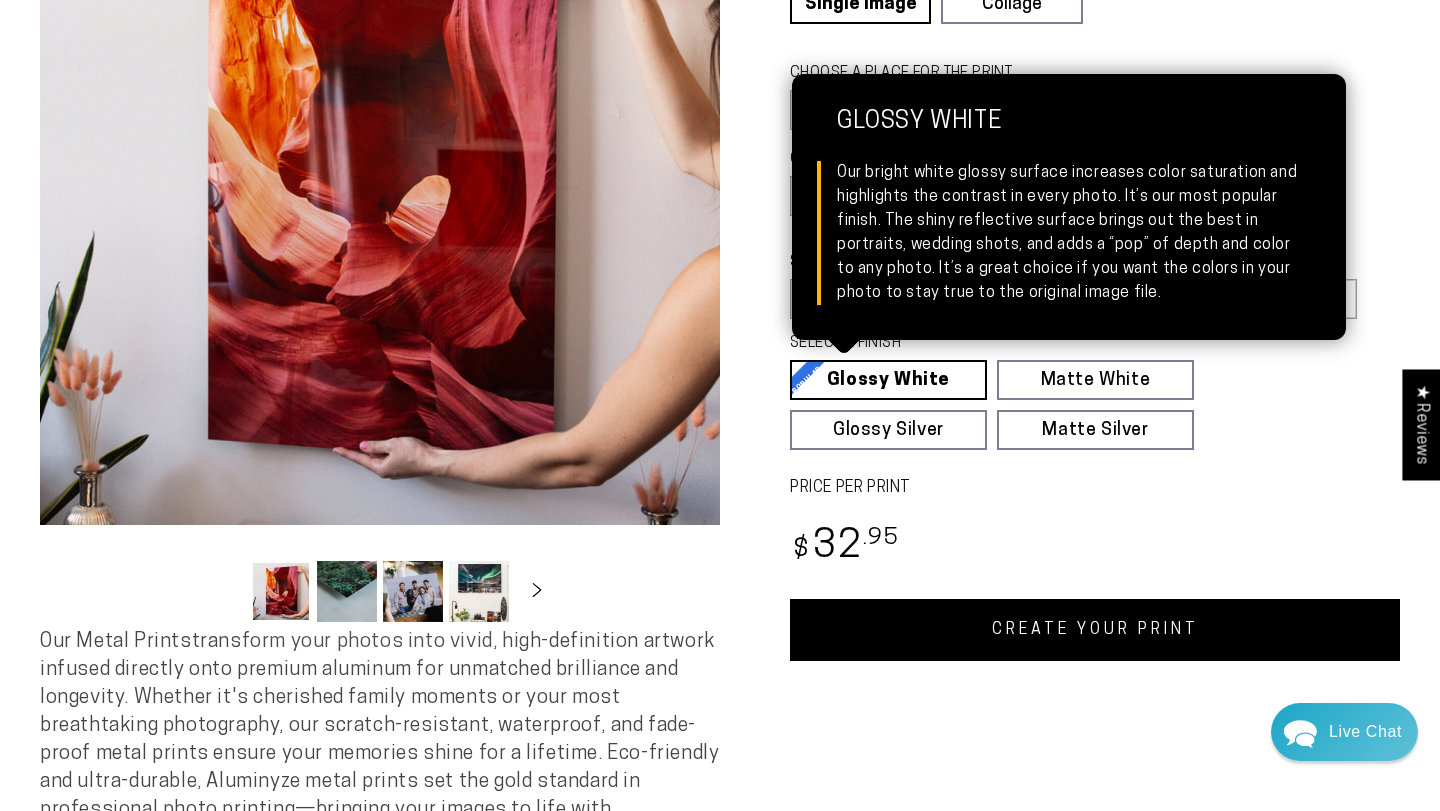 scroll, scrollTop: 266, scrollLeft: 0, axis: vertical 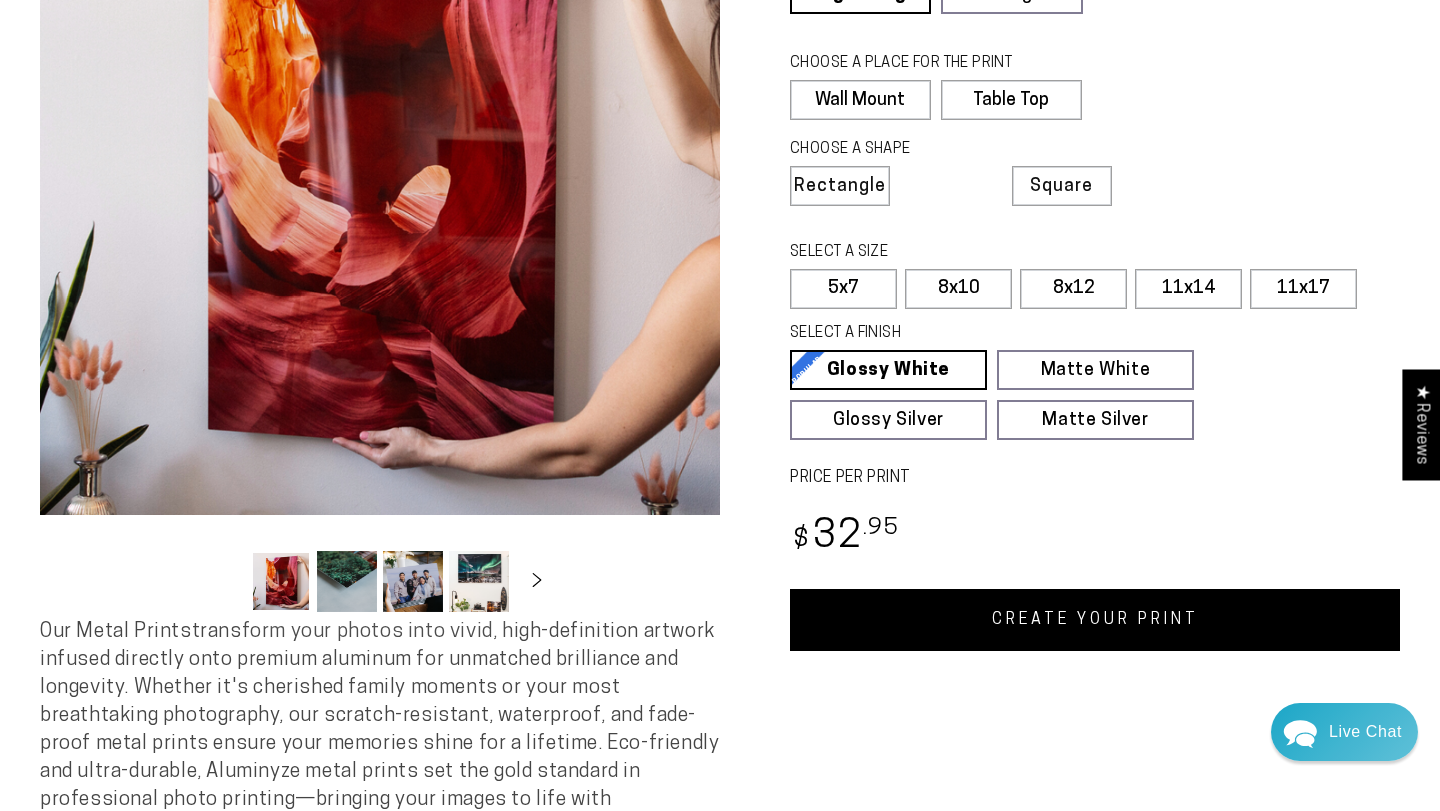 click on "CREATE YOUR PRINT" at bounding box center (1095, 620) 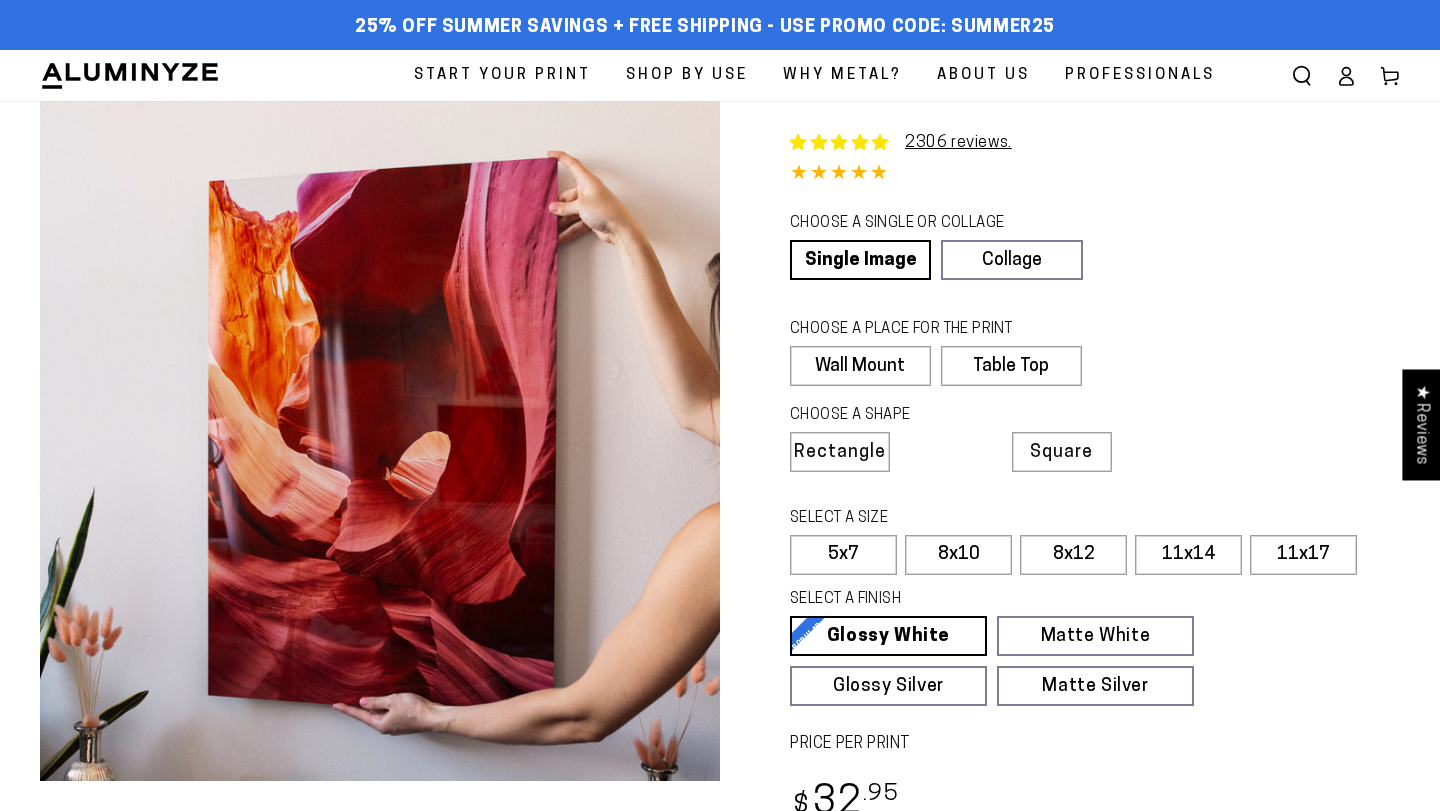 select on "**********" 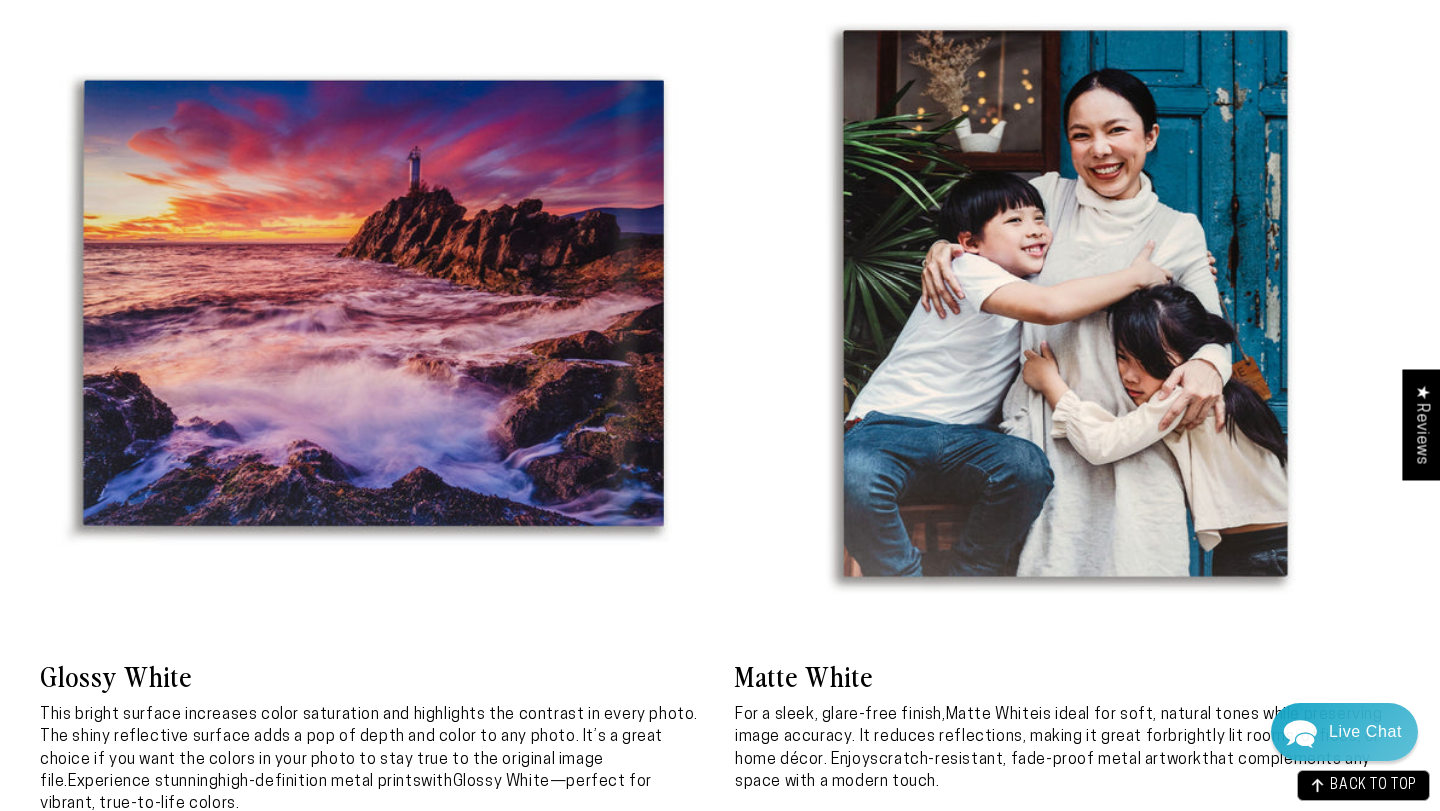 scroll, scrollTop: 3974, scrollLeft: 0, axis: vertical 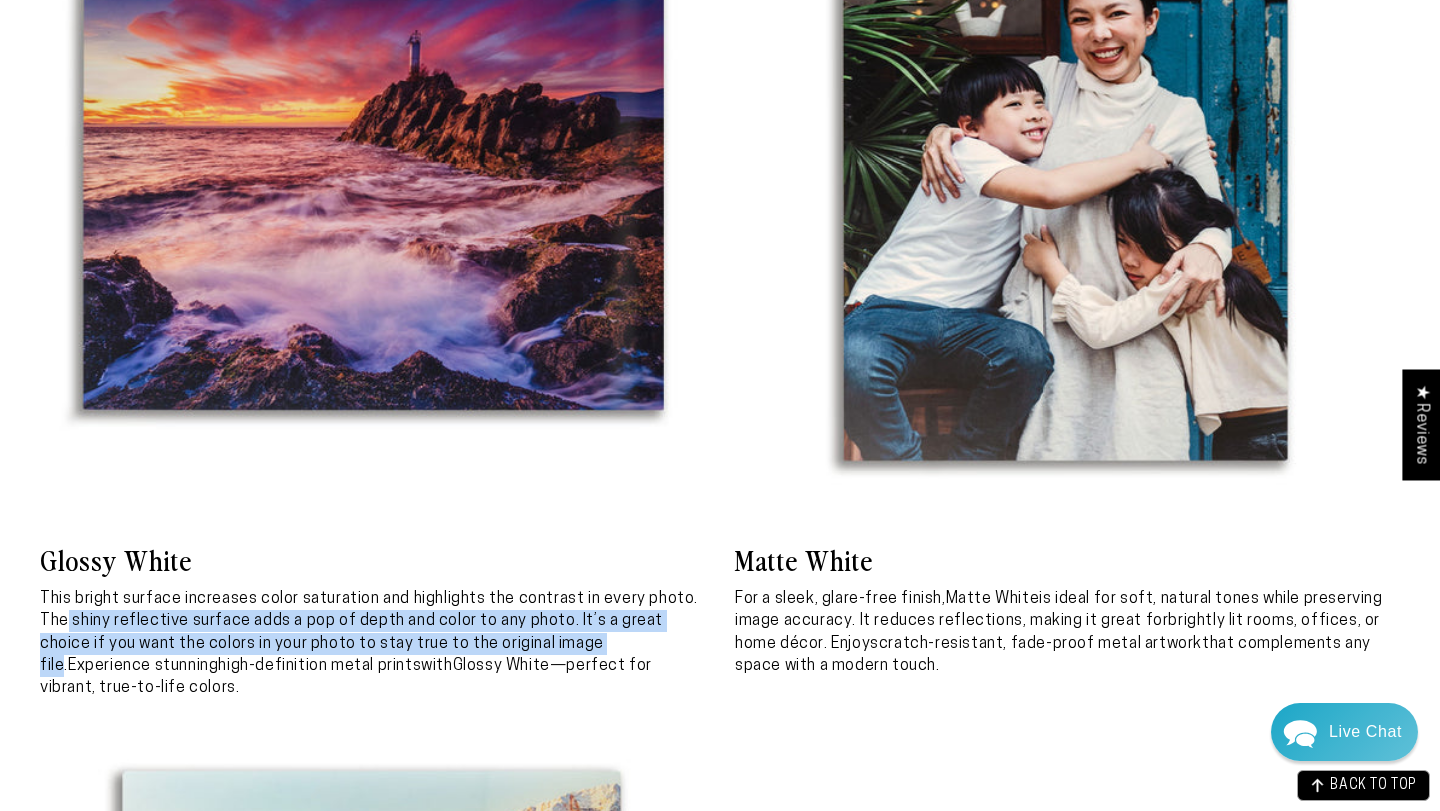 drag, startPoint x: 69, startPoint y: 612, endPoint x: 64, endPoint y: 645, distance: 33.37664 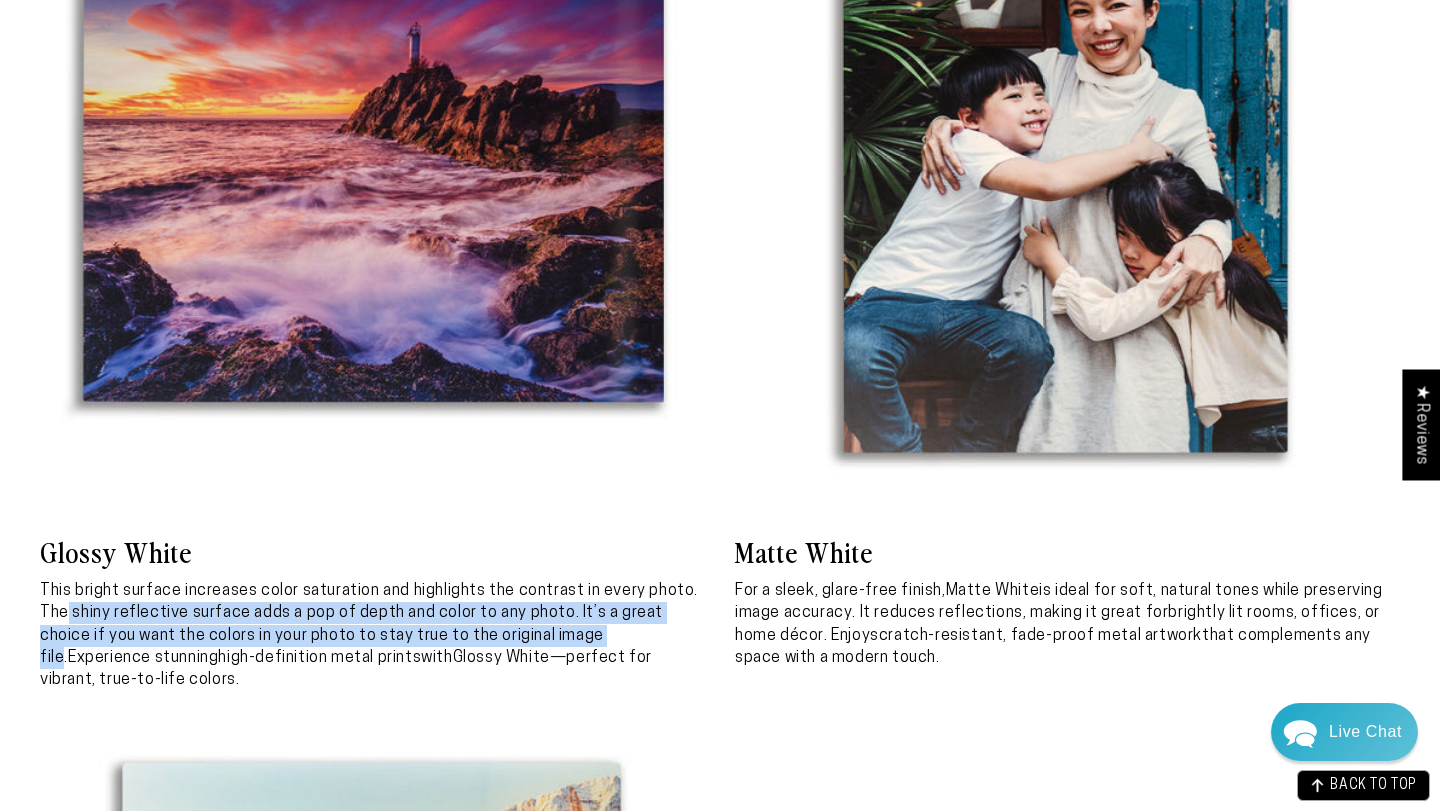 scroll, scrollTop: 4102, scrollLeft: 0, axis: vertical 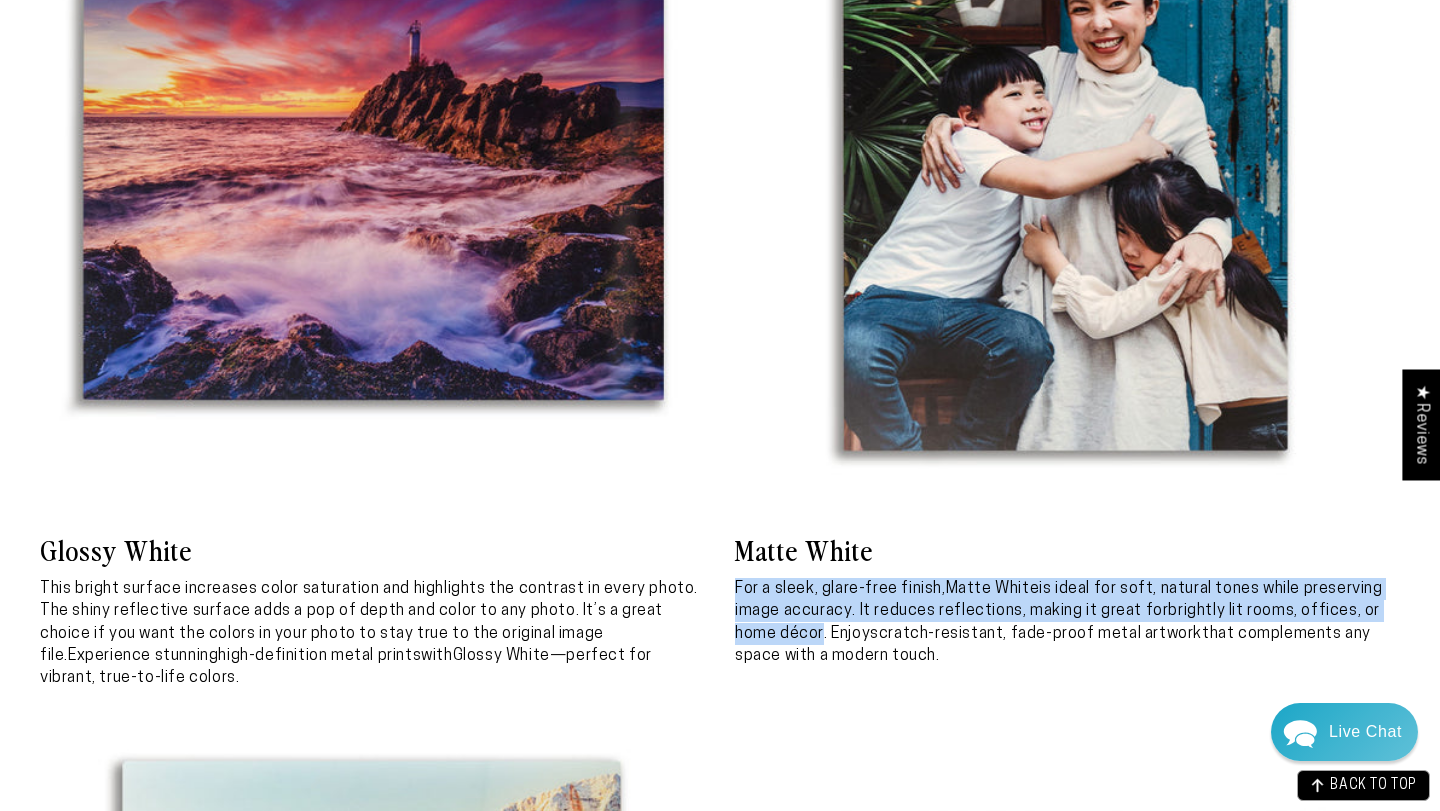 drag, startPoint x: 738, startPoint y: 580, endPoint x: 823, endPoint y: 617, distance: 92.70383 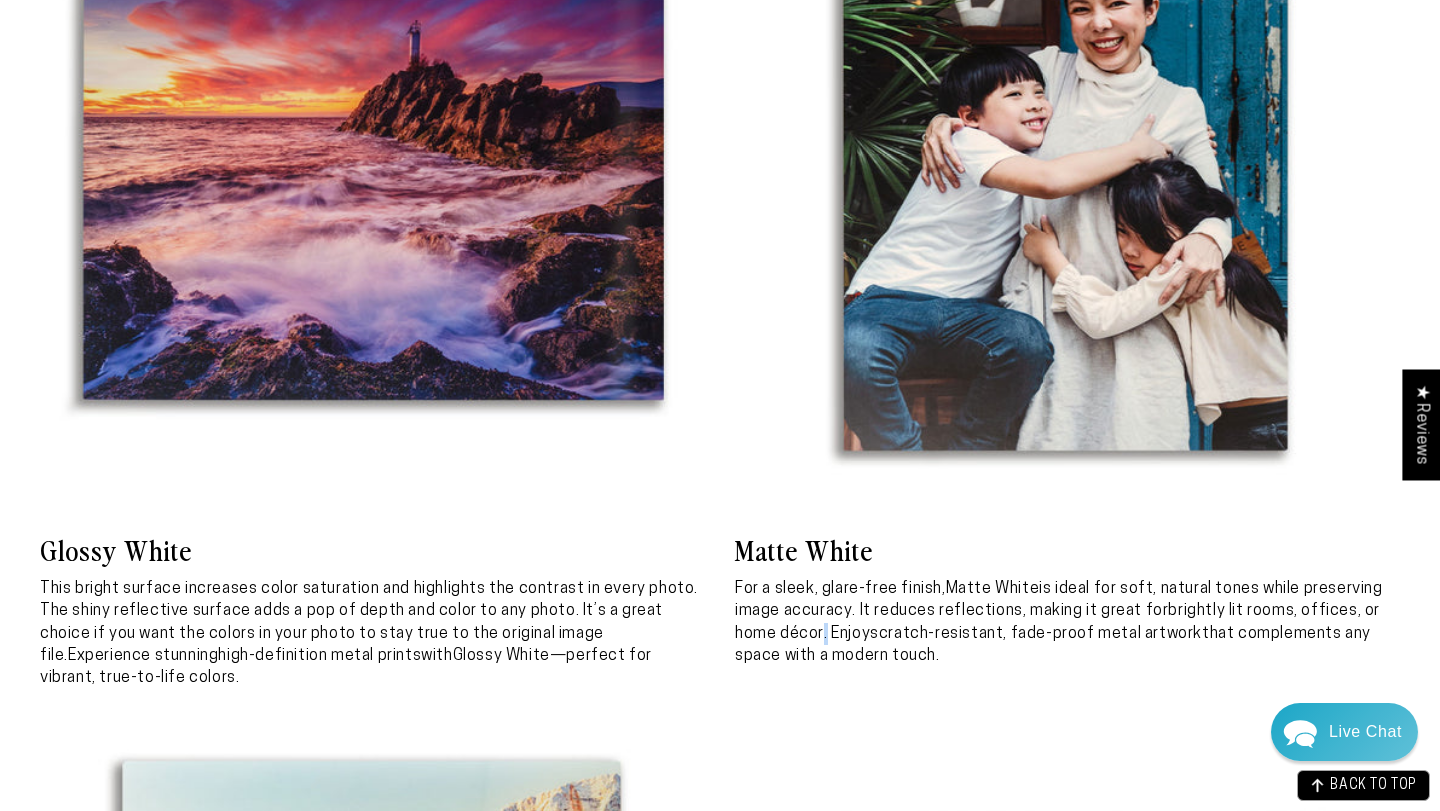 click on "For a sleek, glare-free finish,  Matte White  is ideal for soft, natural tones while preserving image accuracy. It reduces reflections, making it great for  brightly lit rooms, offices, or home décor . Enjoy  scratch-resistant, fade-proof metal artwork  that complements any space with a modern touch." at bounding box center [1067, 623] 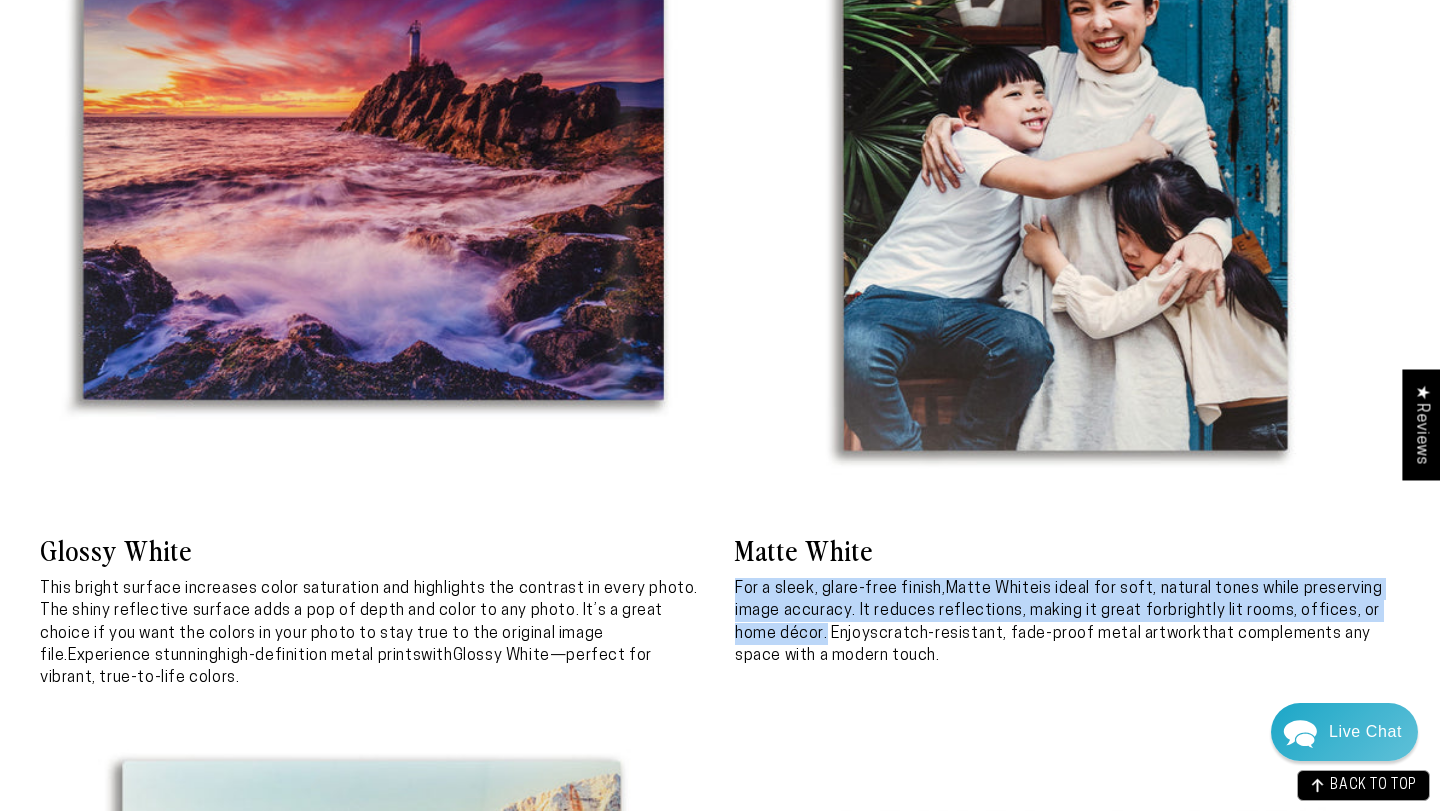 drag, startPoint x: 822, startPoint y: 621, endPoint x: 745, endPoint y: 582, distance: 86.313385 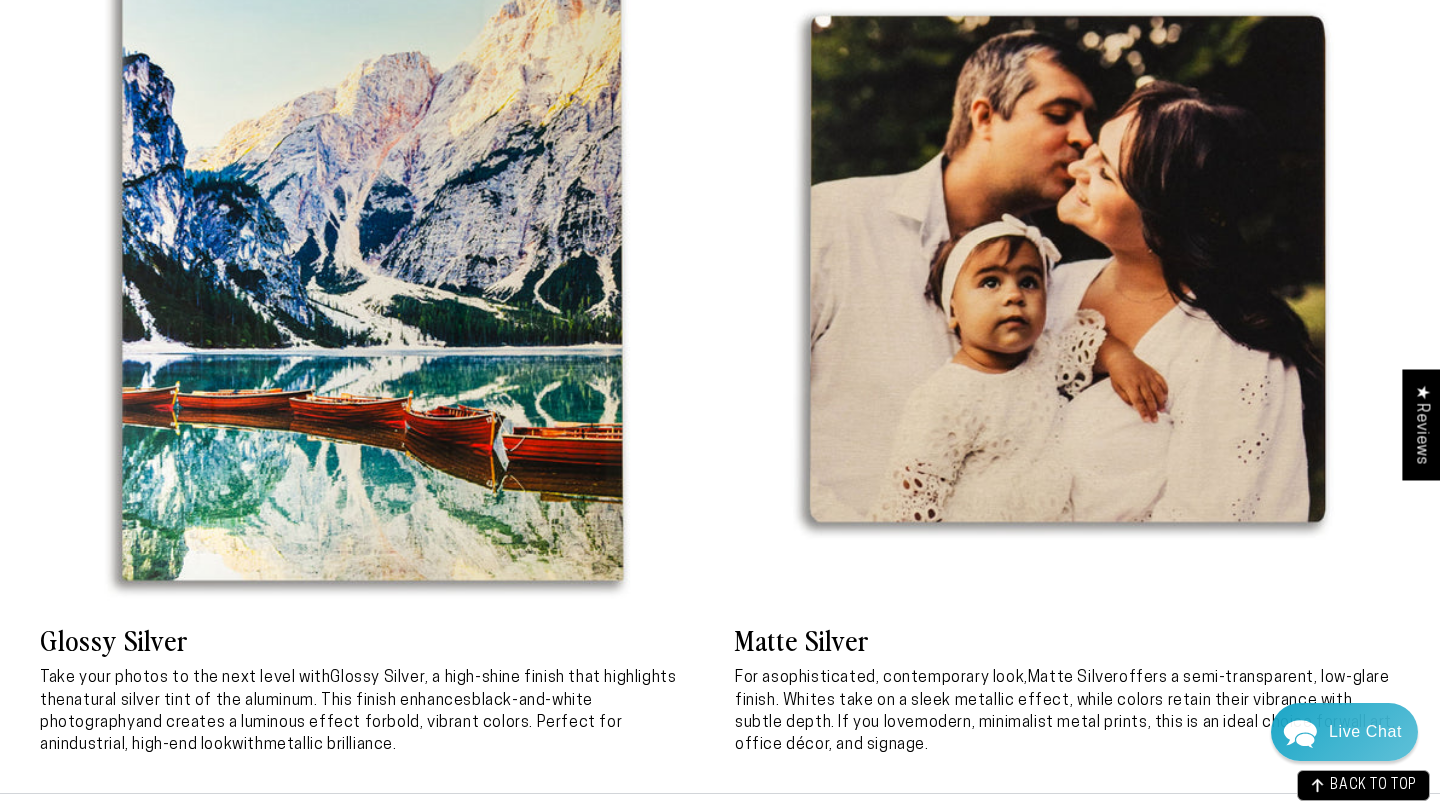 scroll, scrollTop: 4910, scrollLeft: 0, axis: vertical 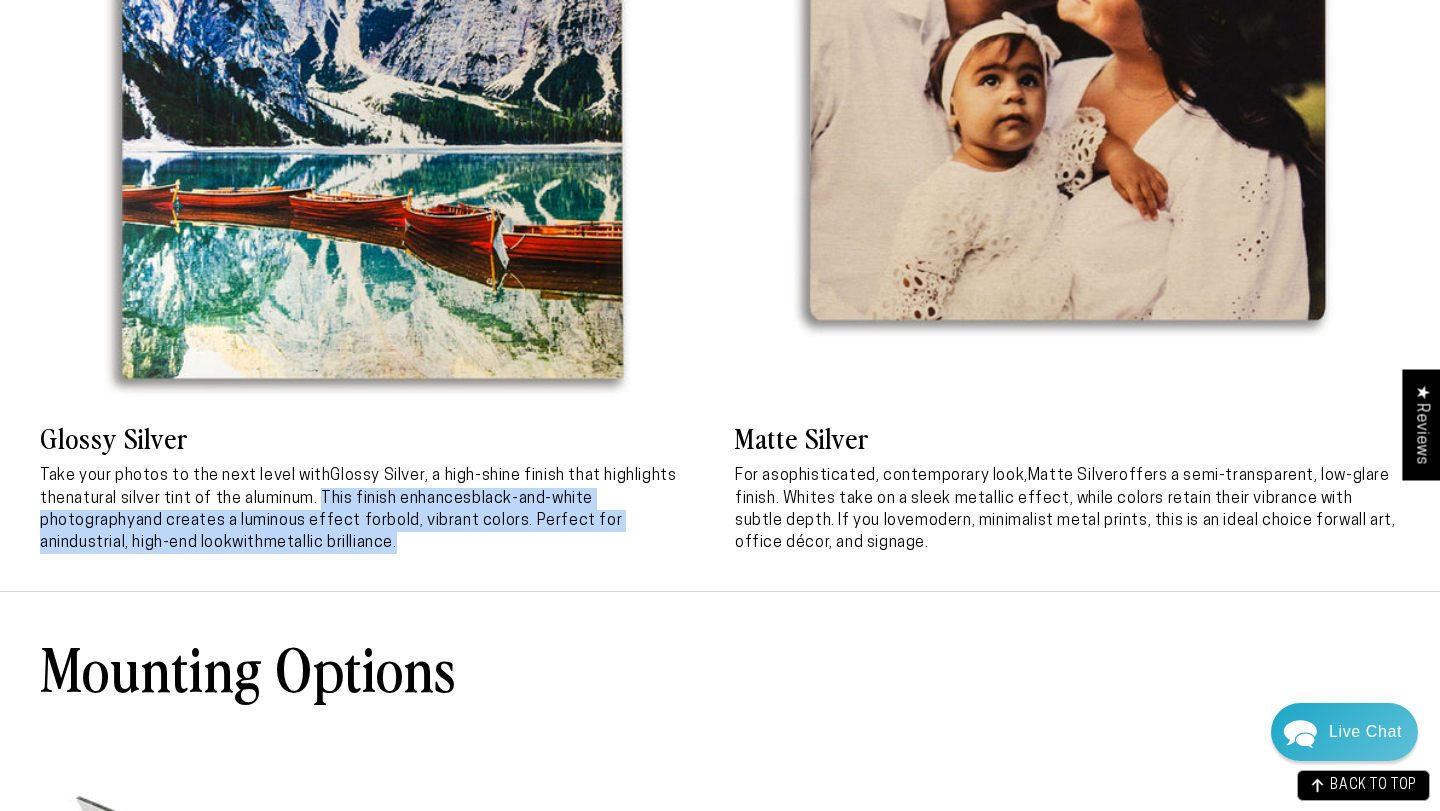 drag, startPoint x: 330, startPoint y: 487, endPoint x: 249, endPoint y: 532, distance: 92.660675 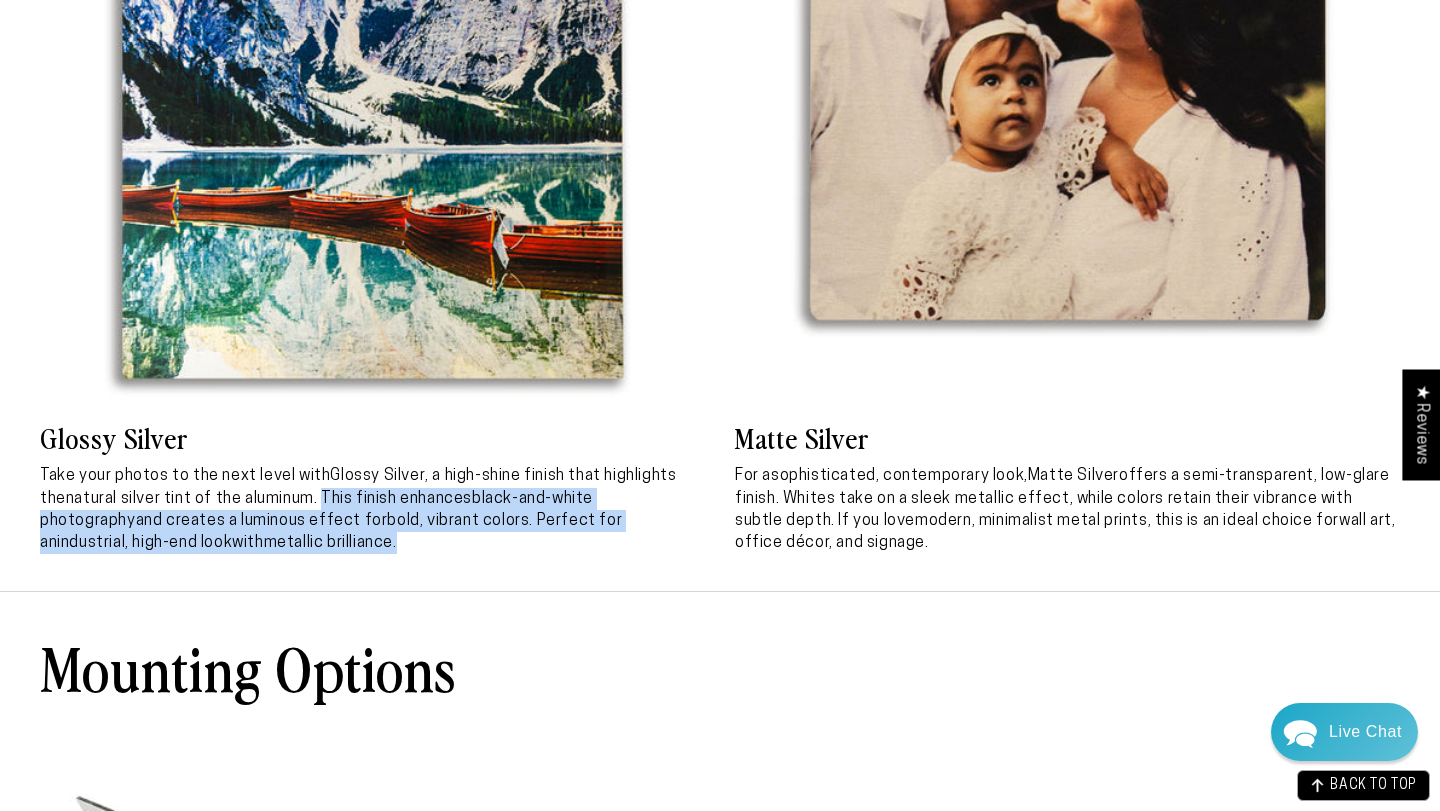 copy on "This finish enhances  black-and-white photography  and creates a luminous effect for  bold, vibrant colors . Perfect for an  industrial, high-end look  with  metallic brilliance ." 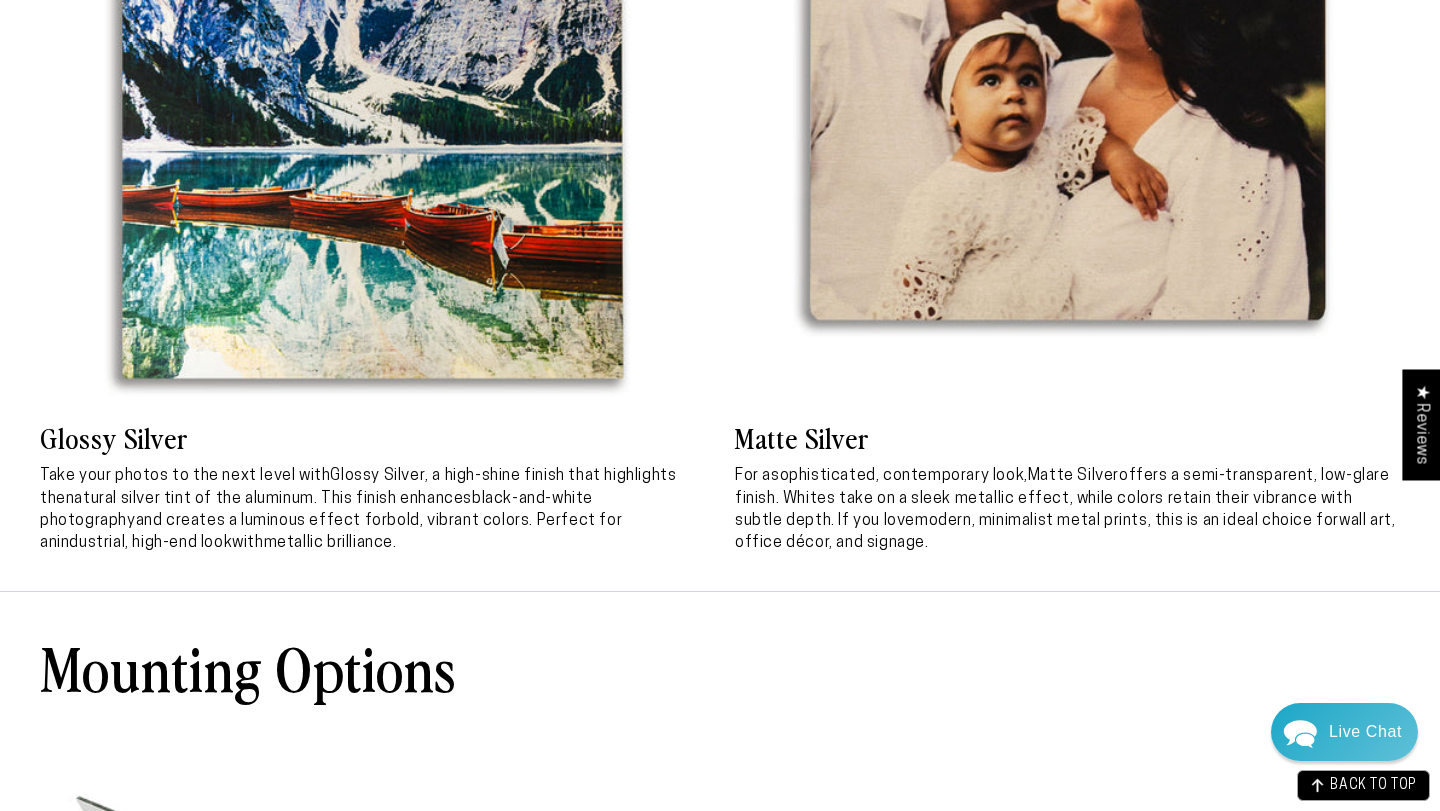 click on "Matte Silver" at bounding box center (1067, 437) 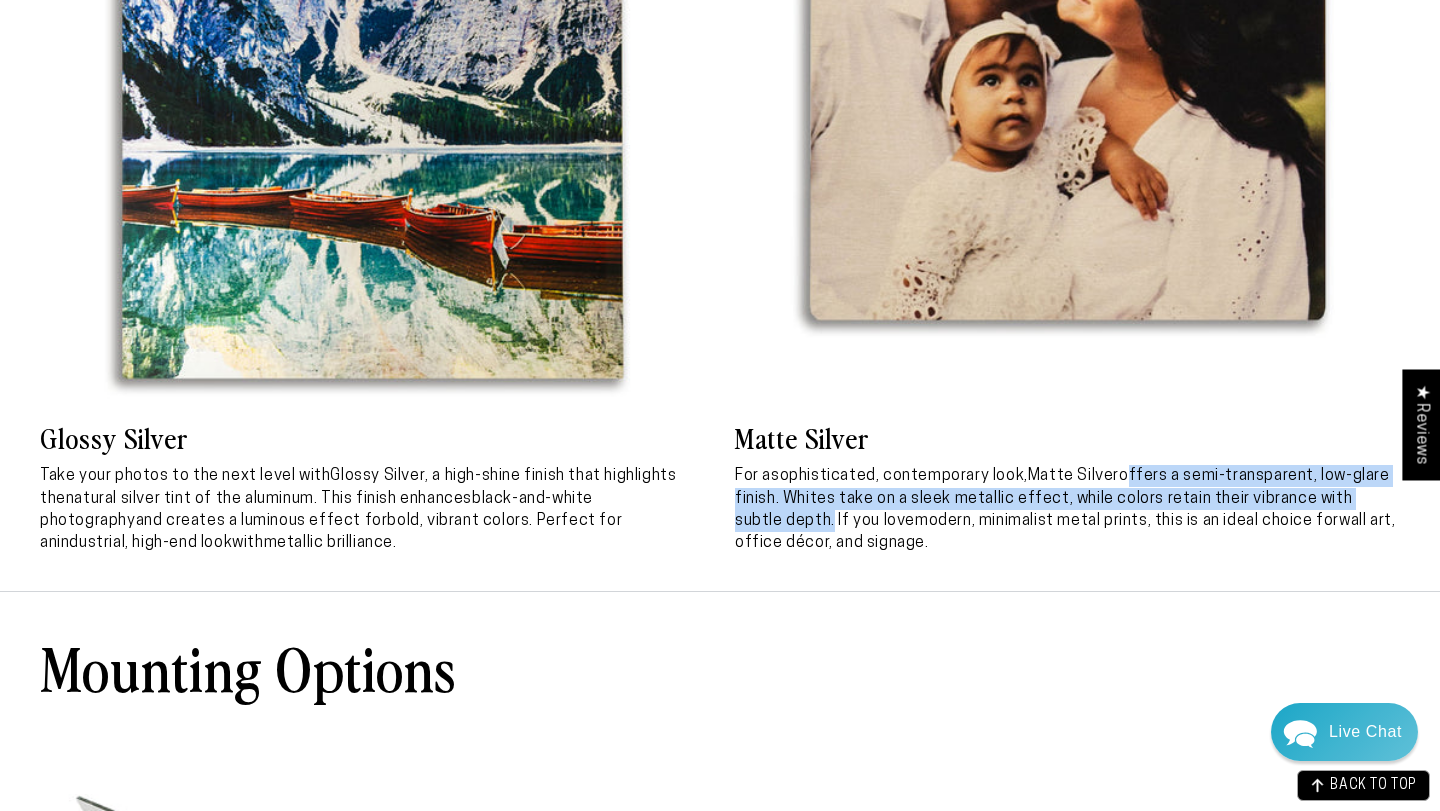 drag, startPoint x: 1128, startPoint y: 462, endPoint x: 831, endPoint y: 508, distance: 300.54117 